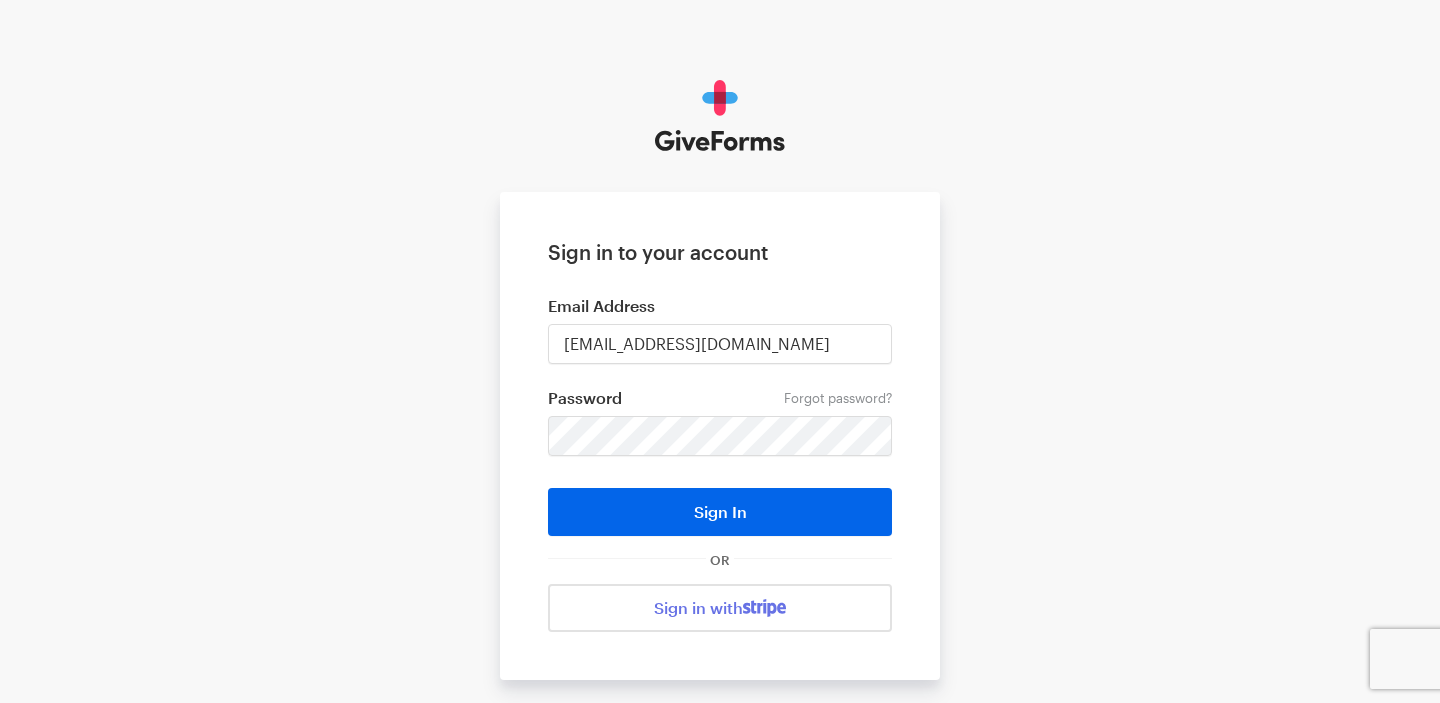scroll, scrollTop: 0, scrollLeft: 0, axis: both 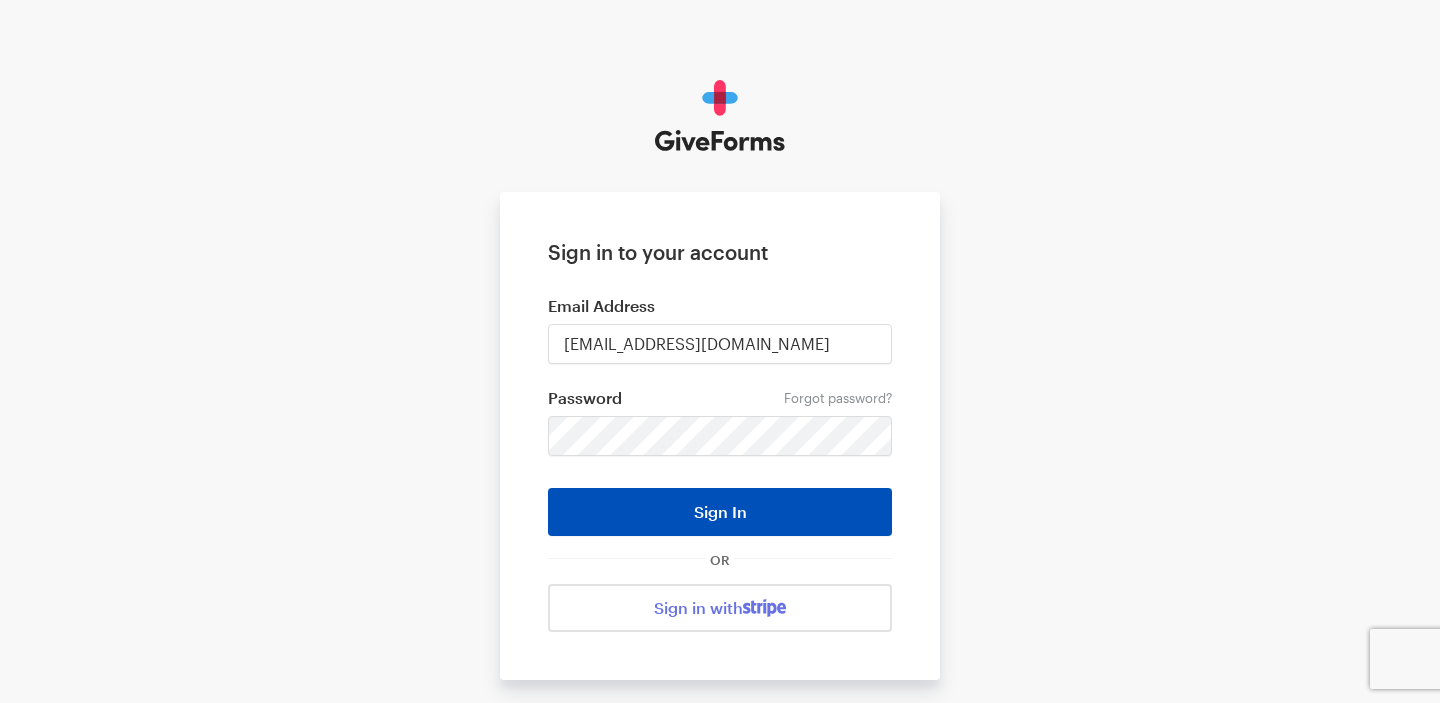 click on "Sign In" at bounding box center [720, 512] 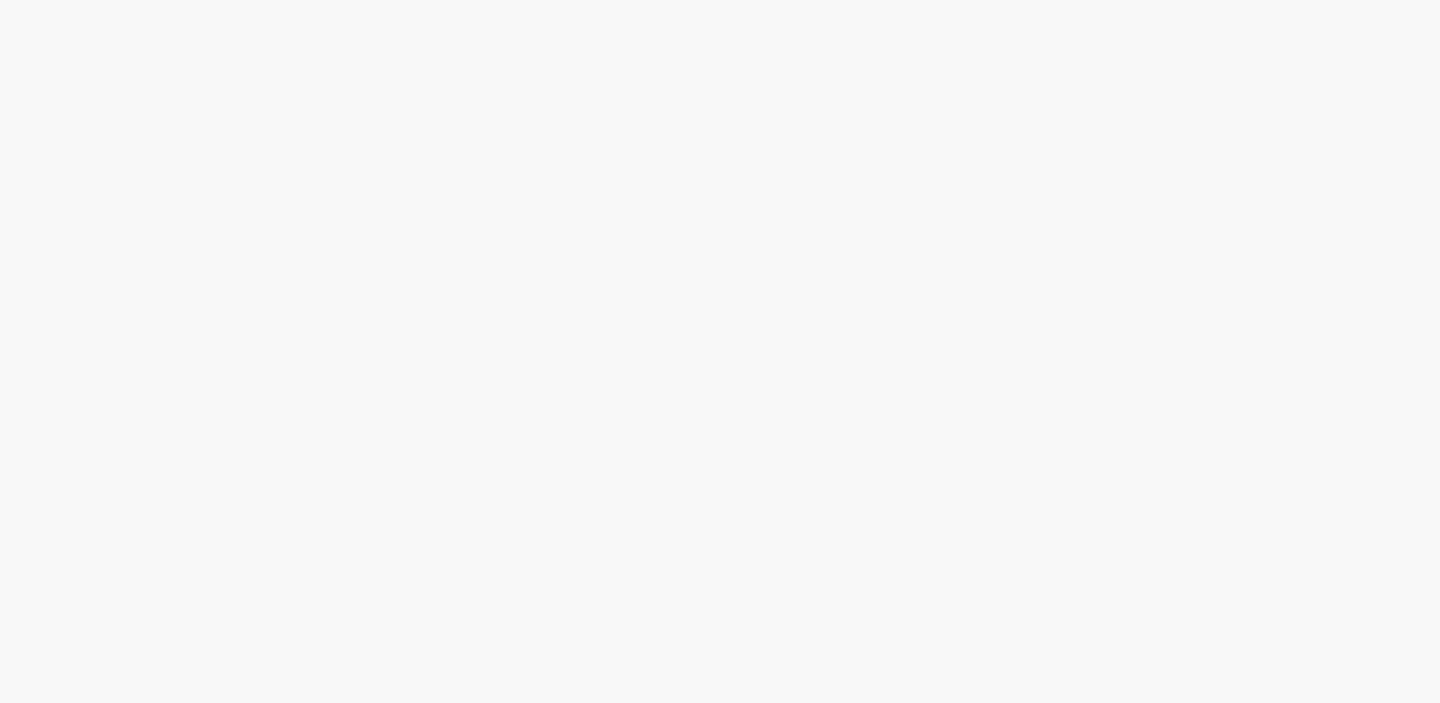 scroll, scrollTop: 0, scrollLeft: 0, axis: both 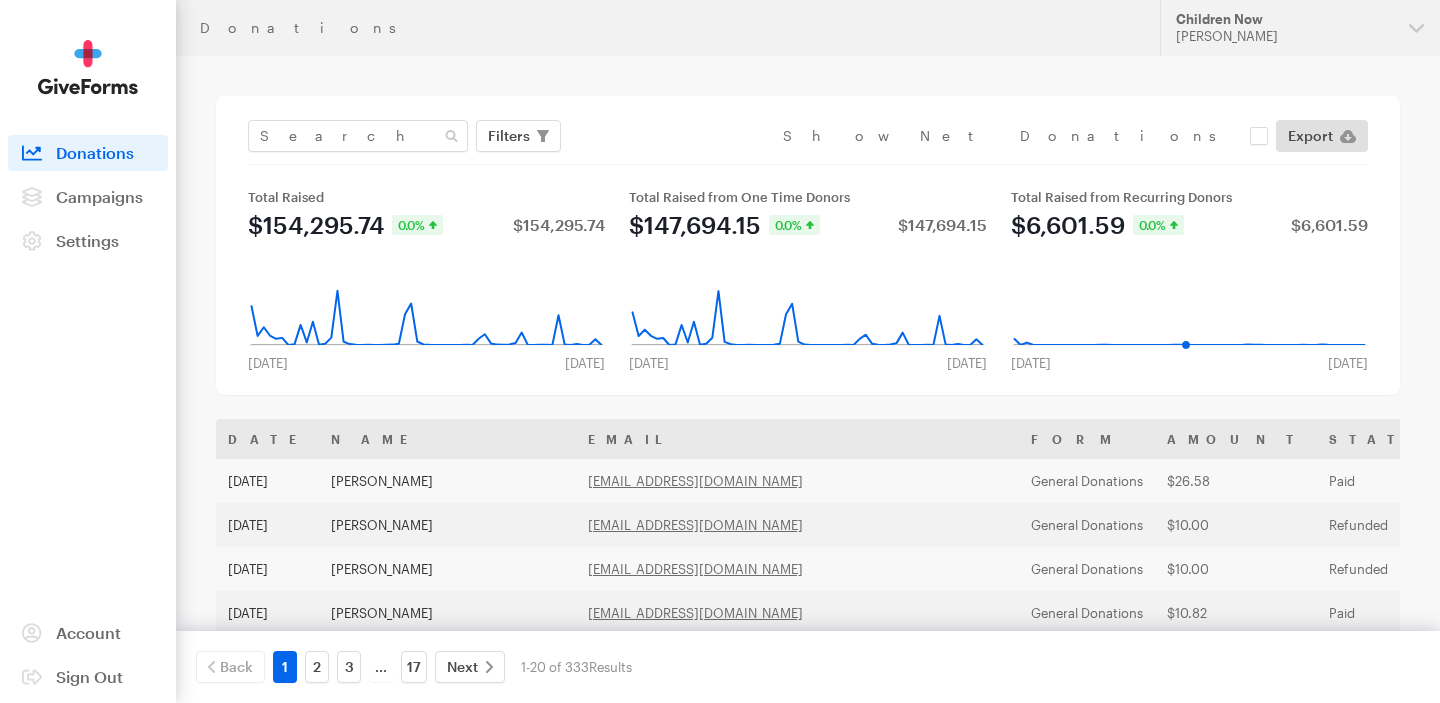 click on "$6,601.59
0.0%
$6,601.59" at bounding box center (1189, 225) 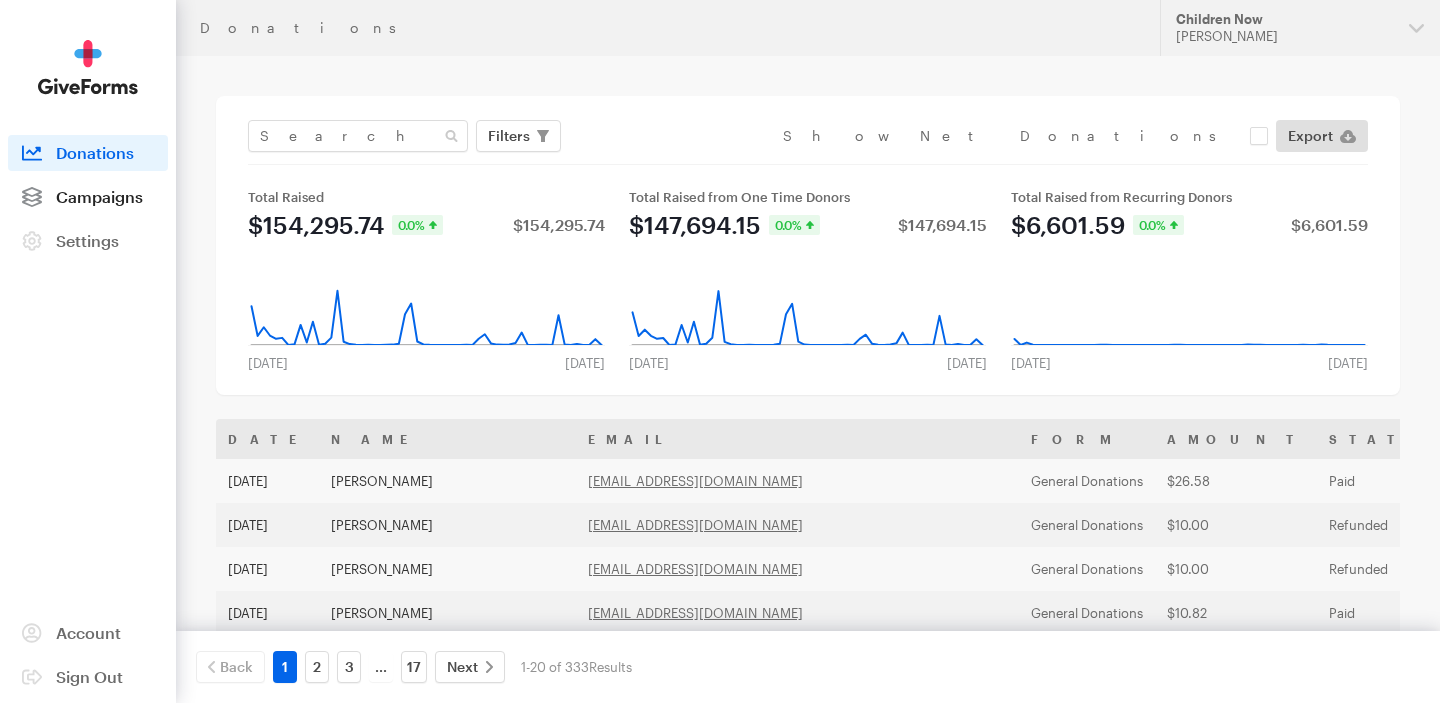 click on "Campaigns" at bounding box center [99, 196] 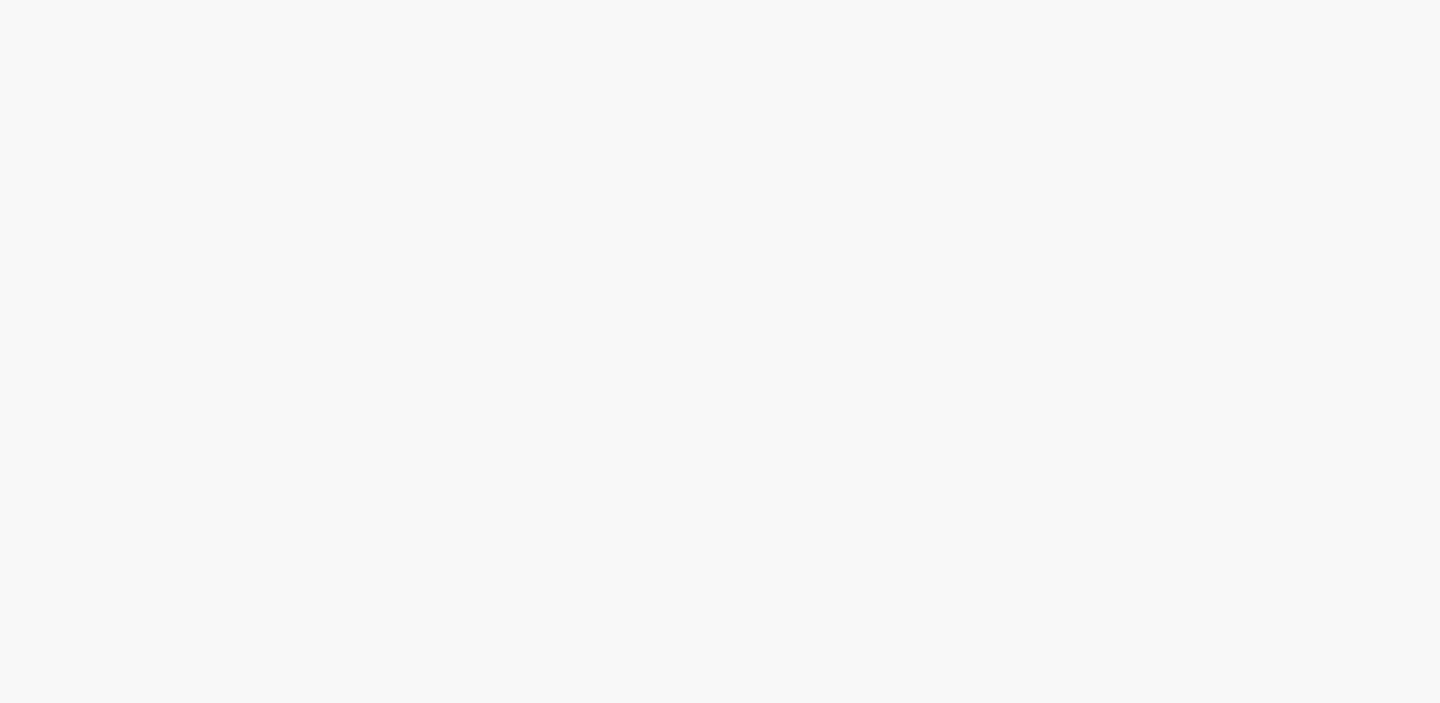 scroll, scrollTop: 0, scrollLeft: 0, axis: both 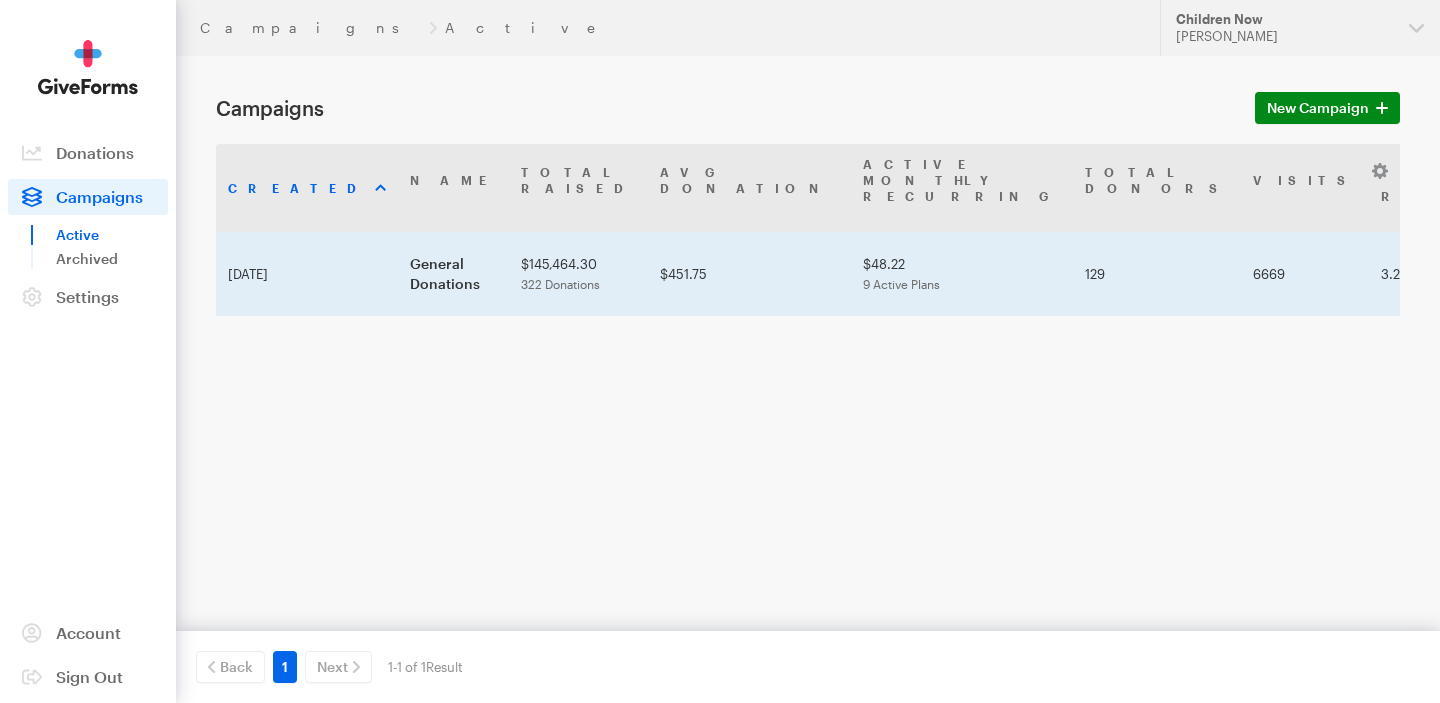 click on "General Donations" at bounding box center [453, 274] 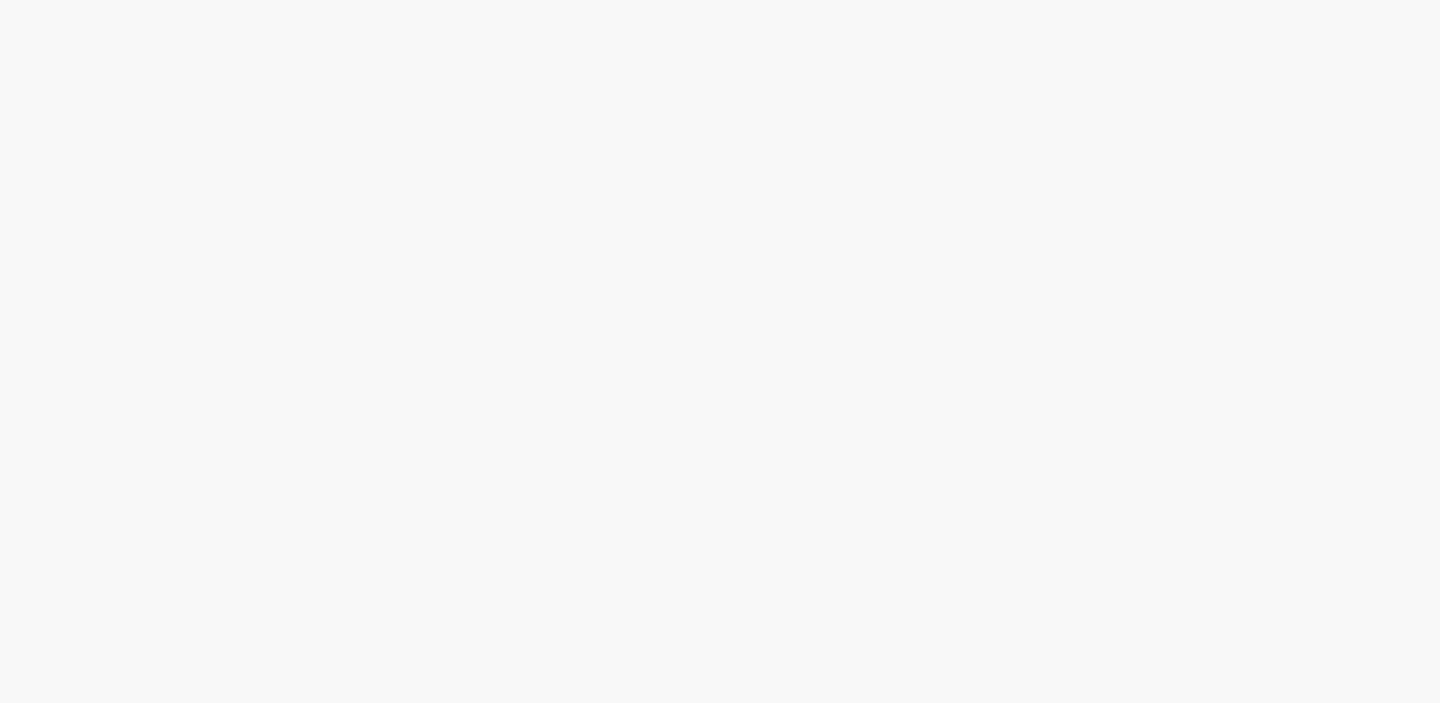 scroll, scrollTop: 0, scrollLeft: 0, axis: both 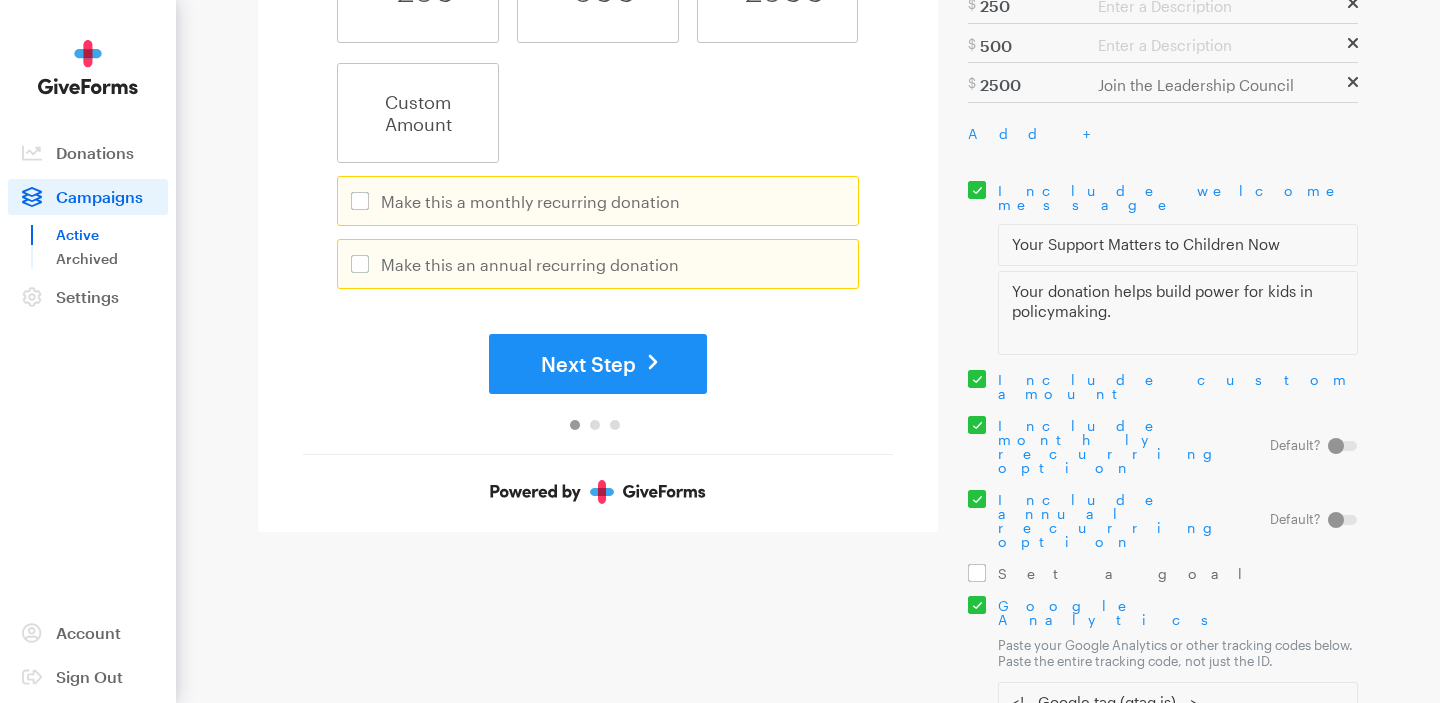 click on "Include welcome message" at bounding box center (1163, 196) 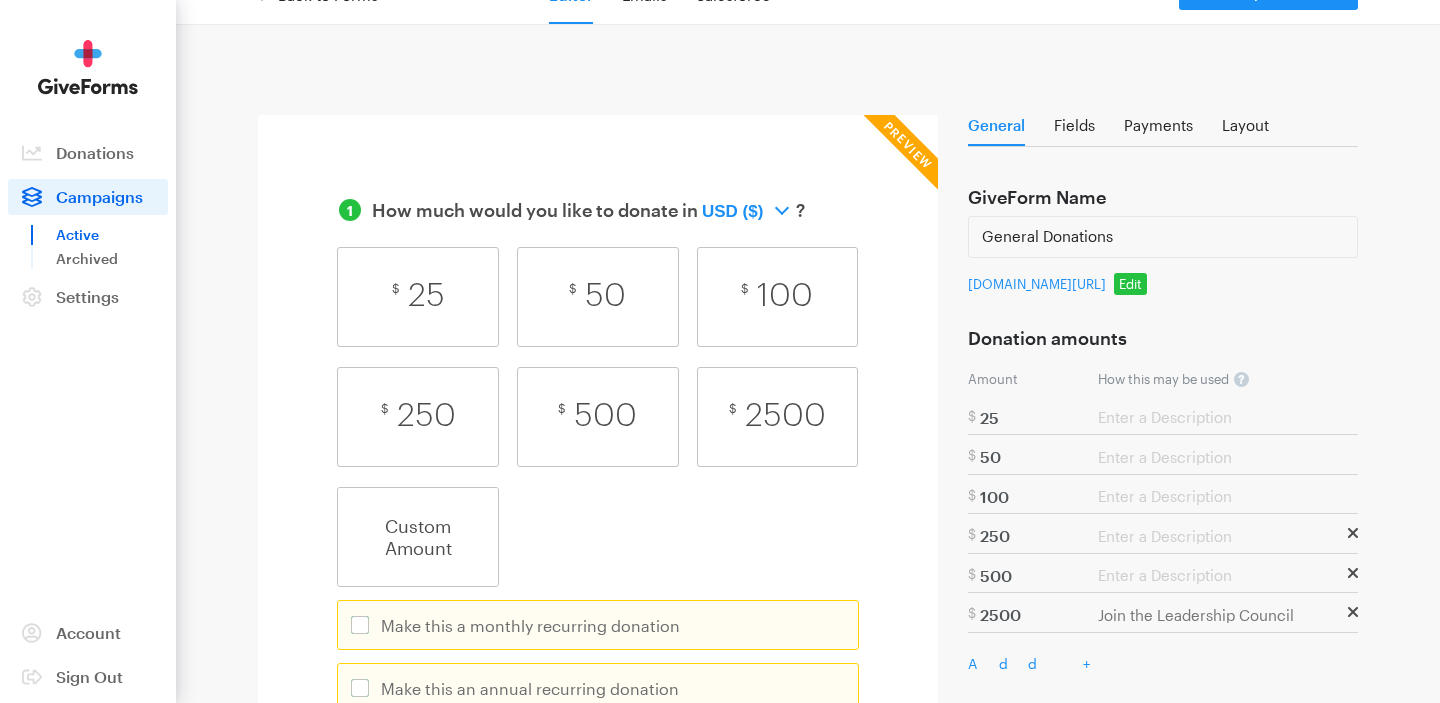 scroll, scrollTop: 90, scrollLeft: 0, axis: vertical 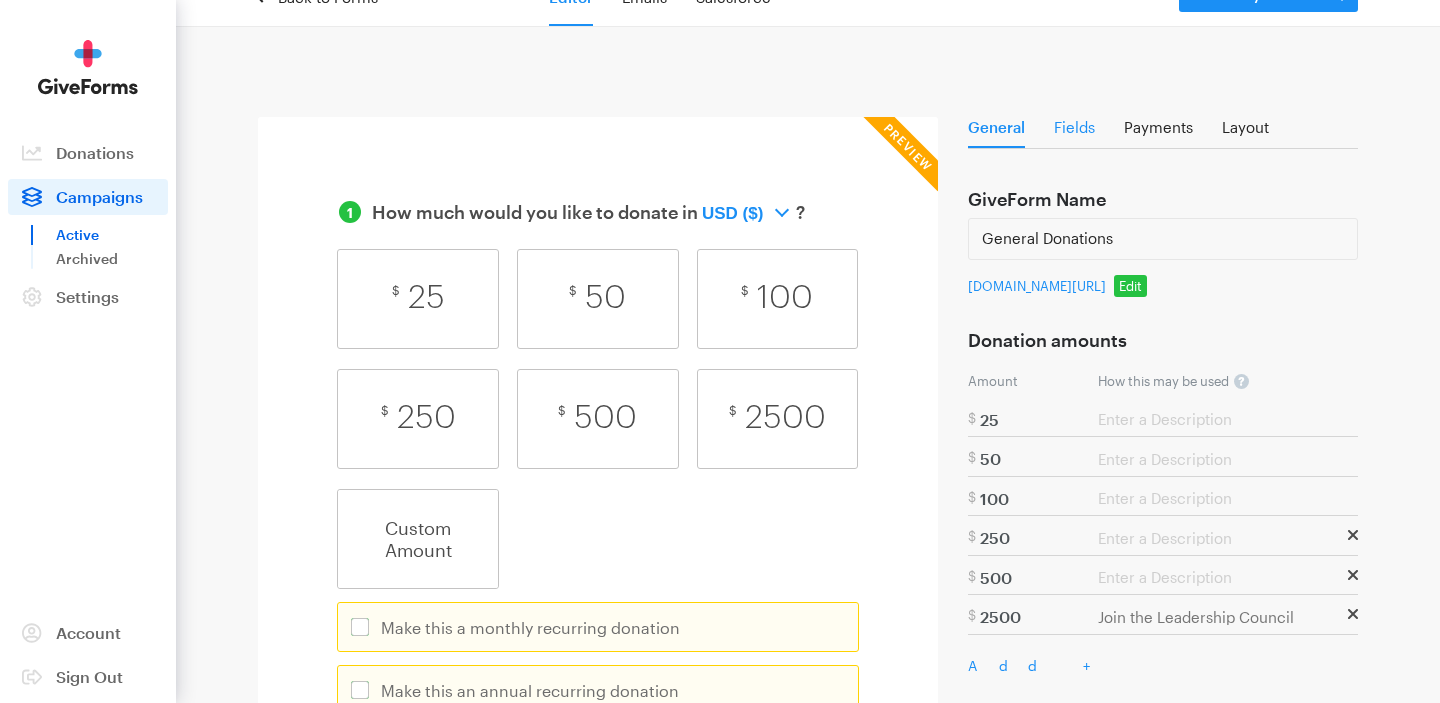 click on "Fields" at bounding box center (1074, 132) 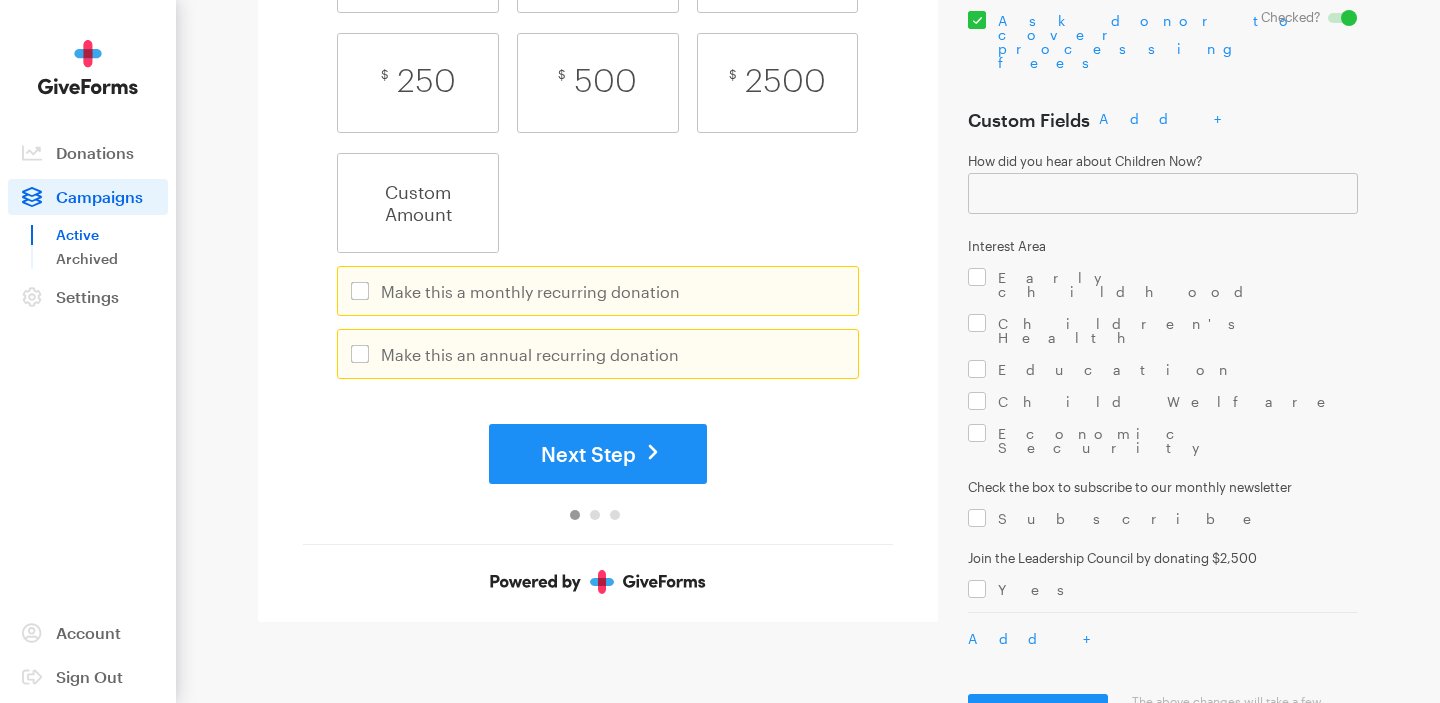 scroll, scrollTop: 0, scrollLeft: 0, axis: both 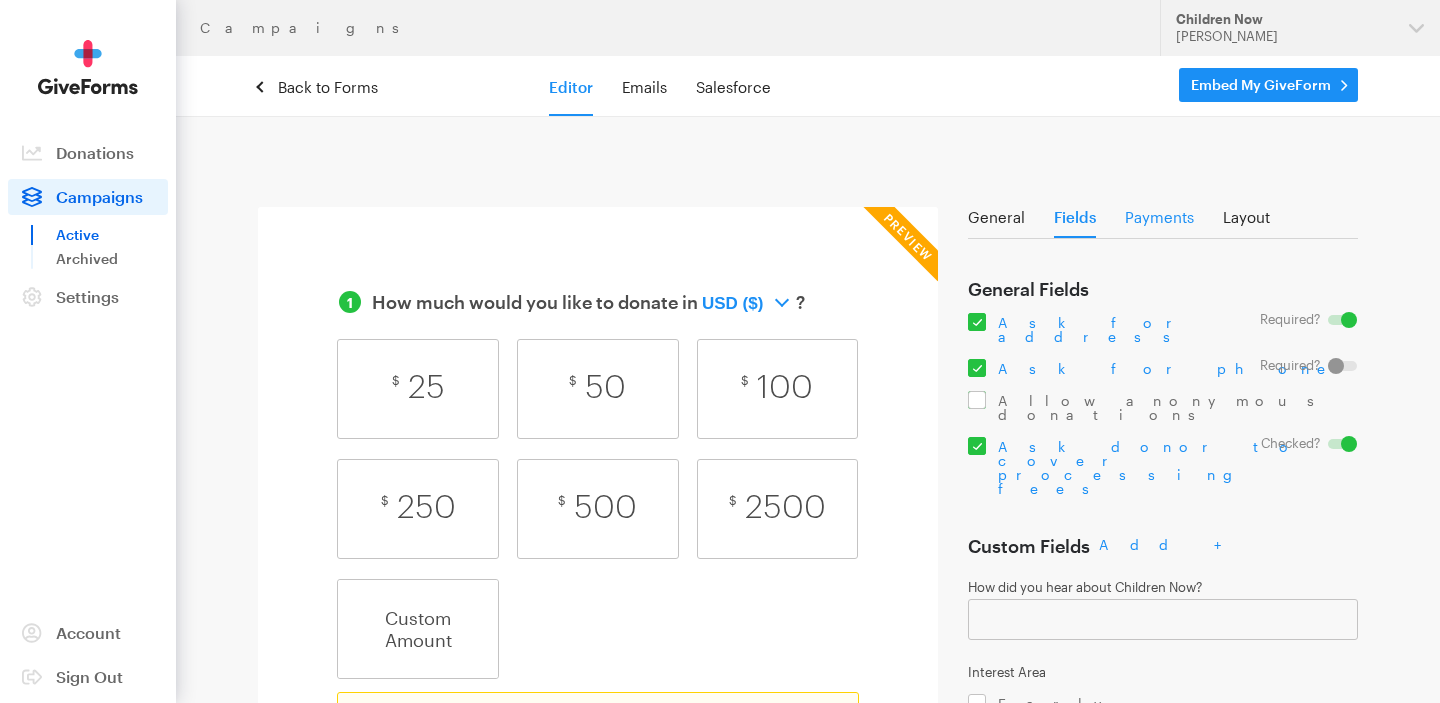 click on "Payments" at bounding box center [1159, 222] 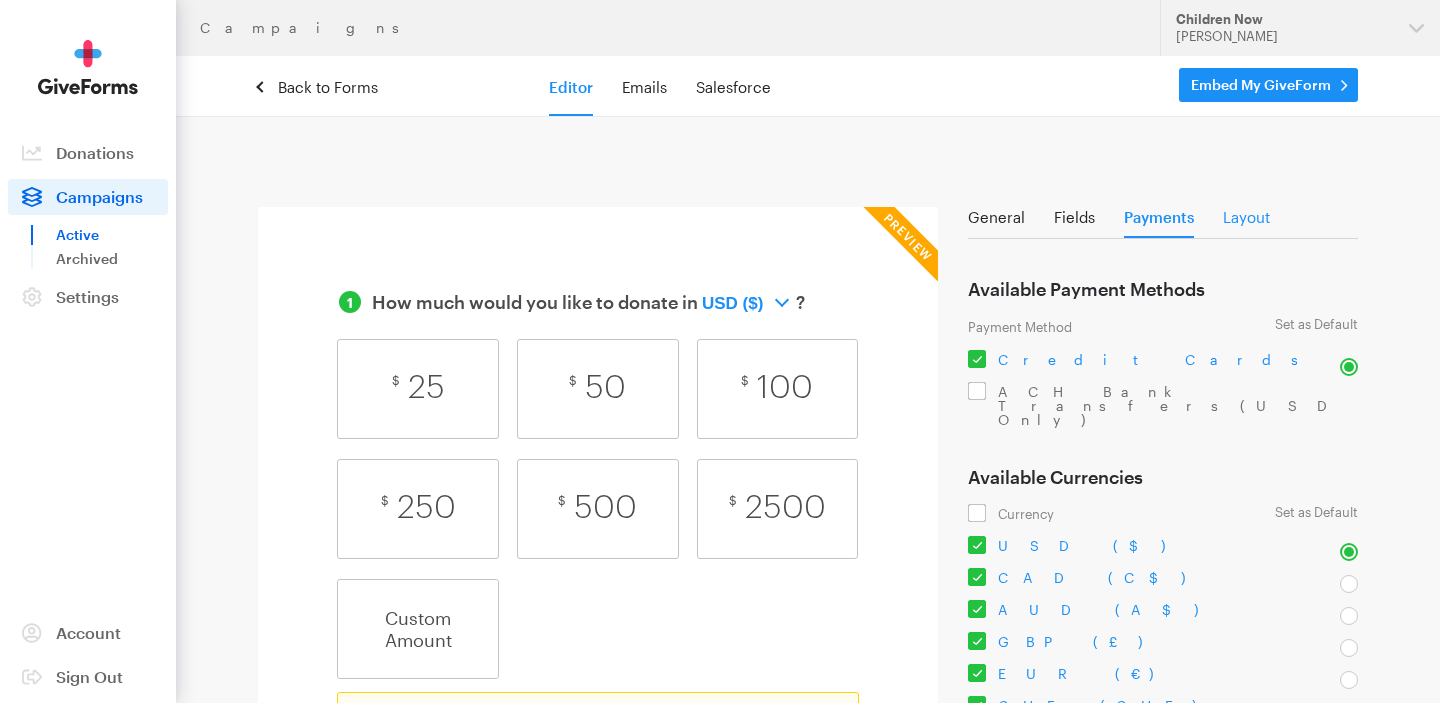 click on "Layout" at bounding box center (1246, 222) 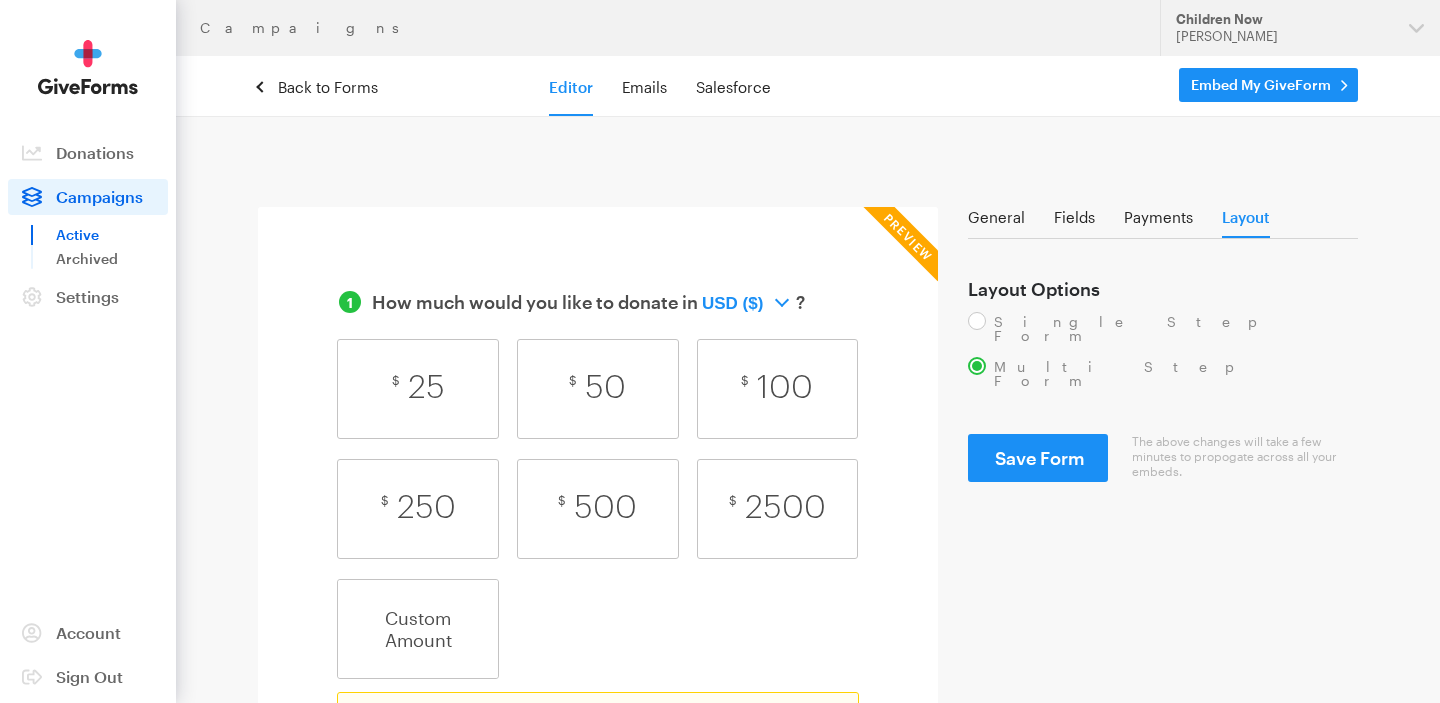 click on "Single Step Form" at bounding box center [1163, 328] 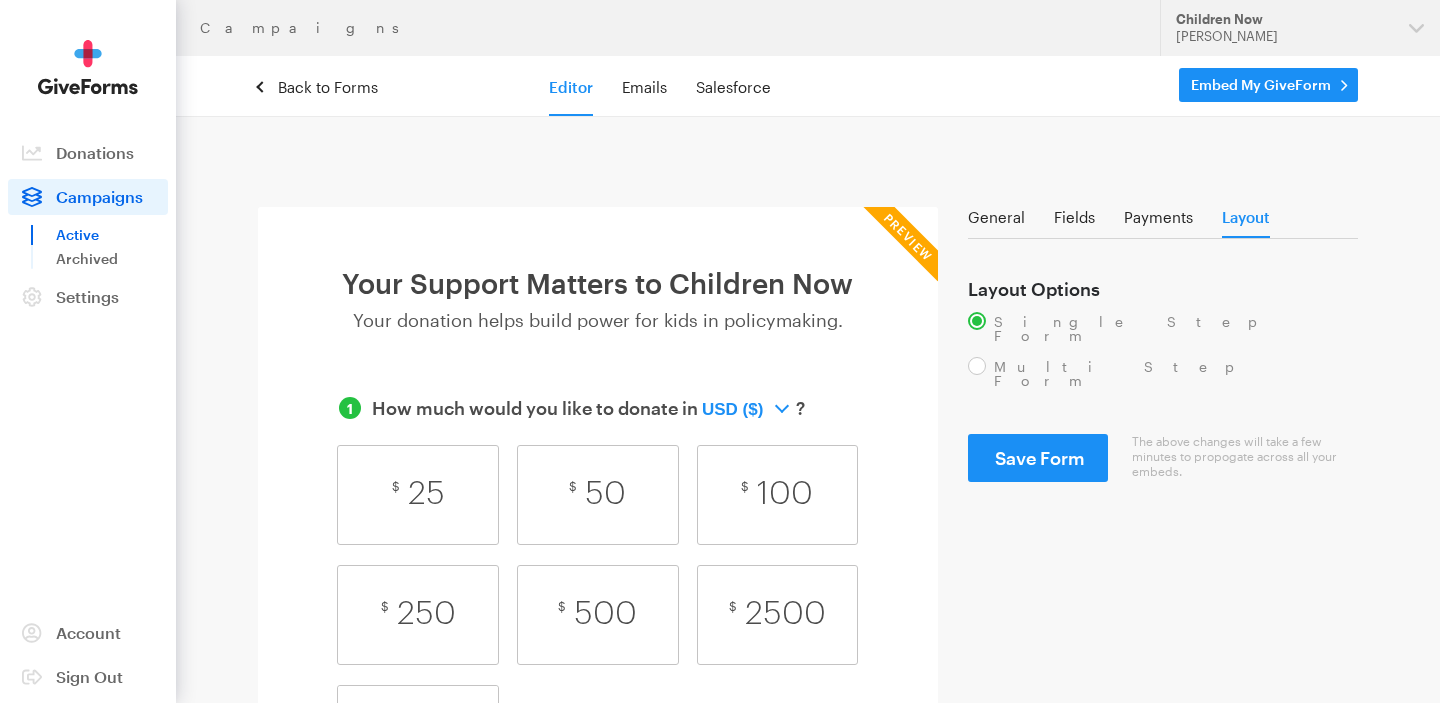 click on "Multi Step Form" at bounding box center [1163, 373] 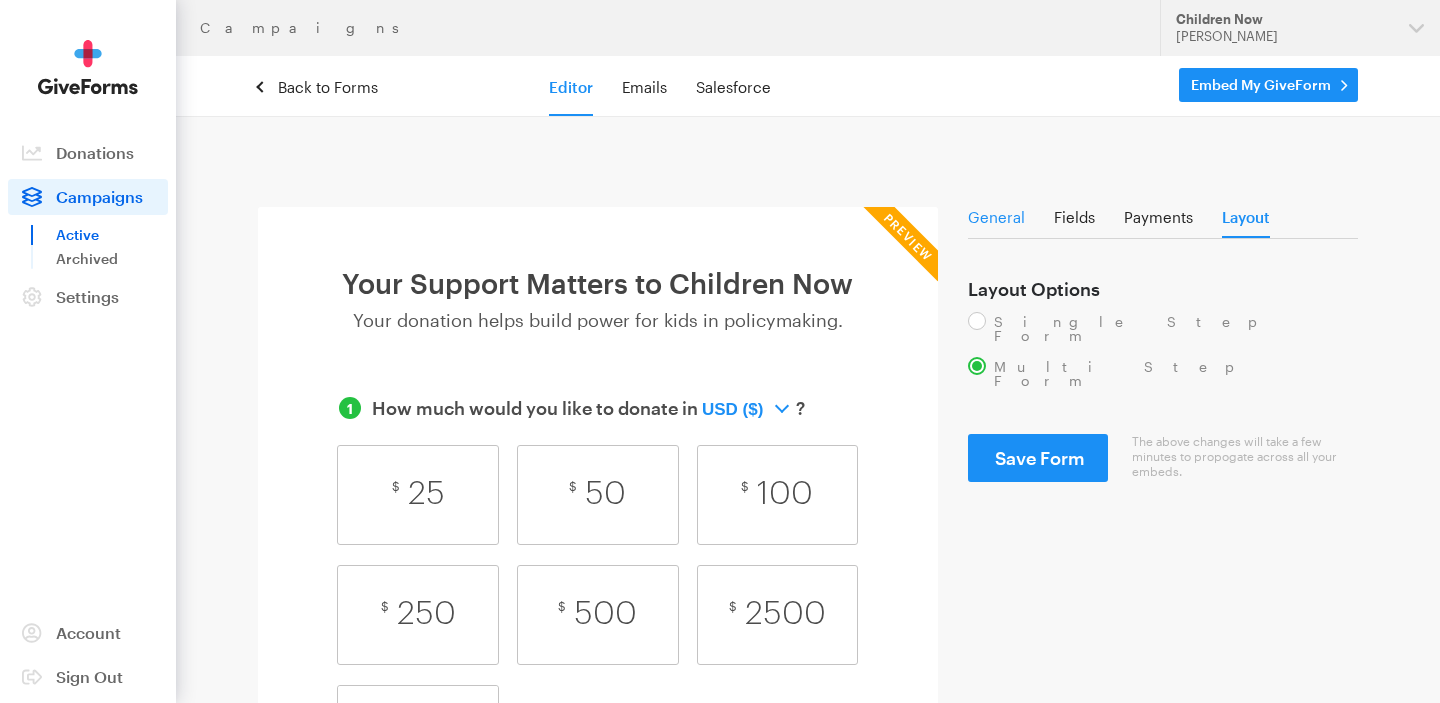 click on "General" at bounding box center [996, 222] 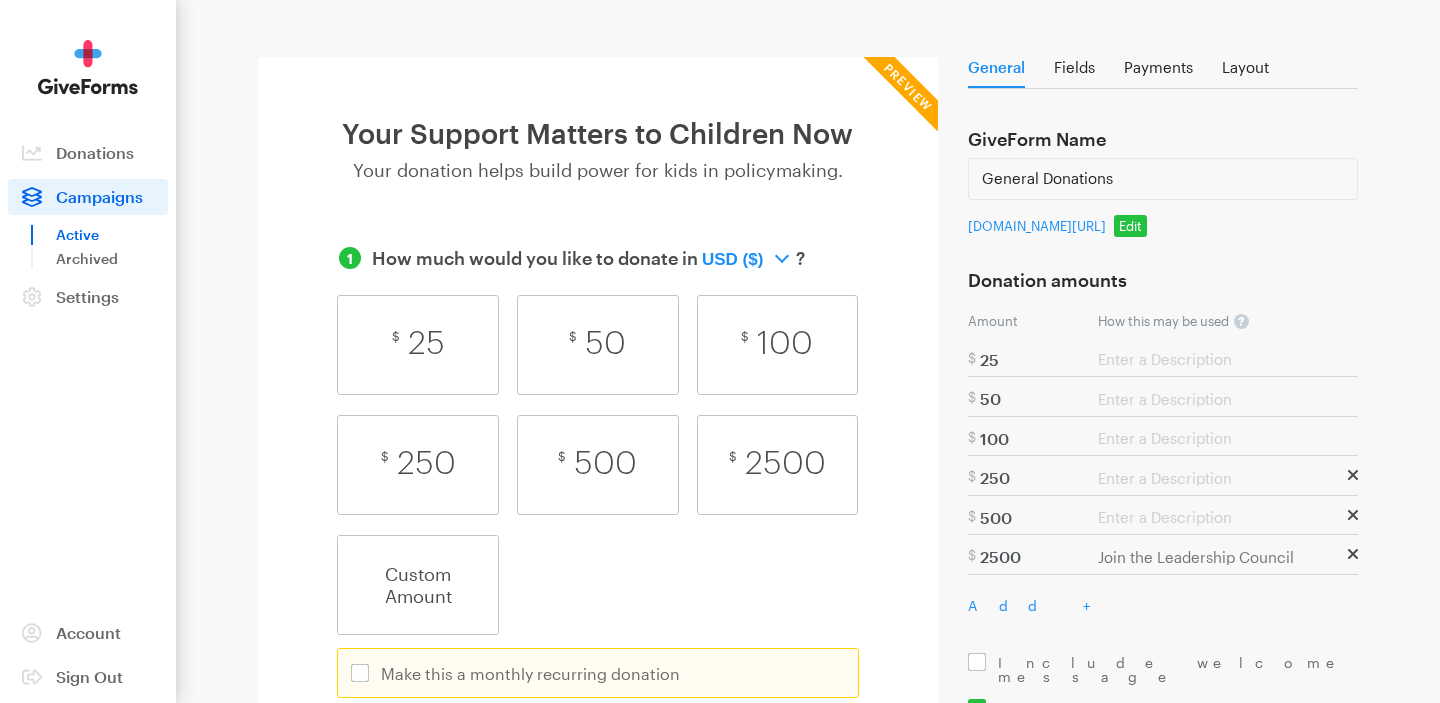 scroll, scrollTop: 152, scrollLeft: 0, axis: vertical 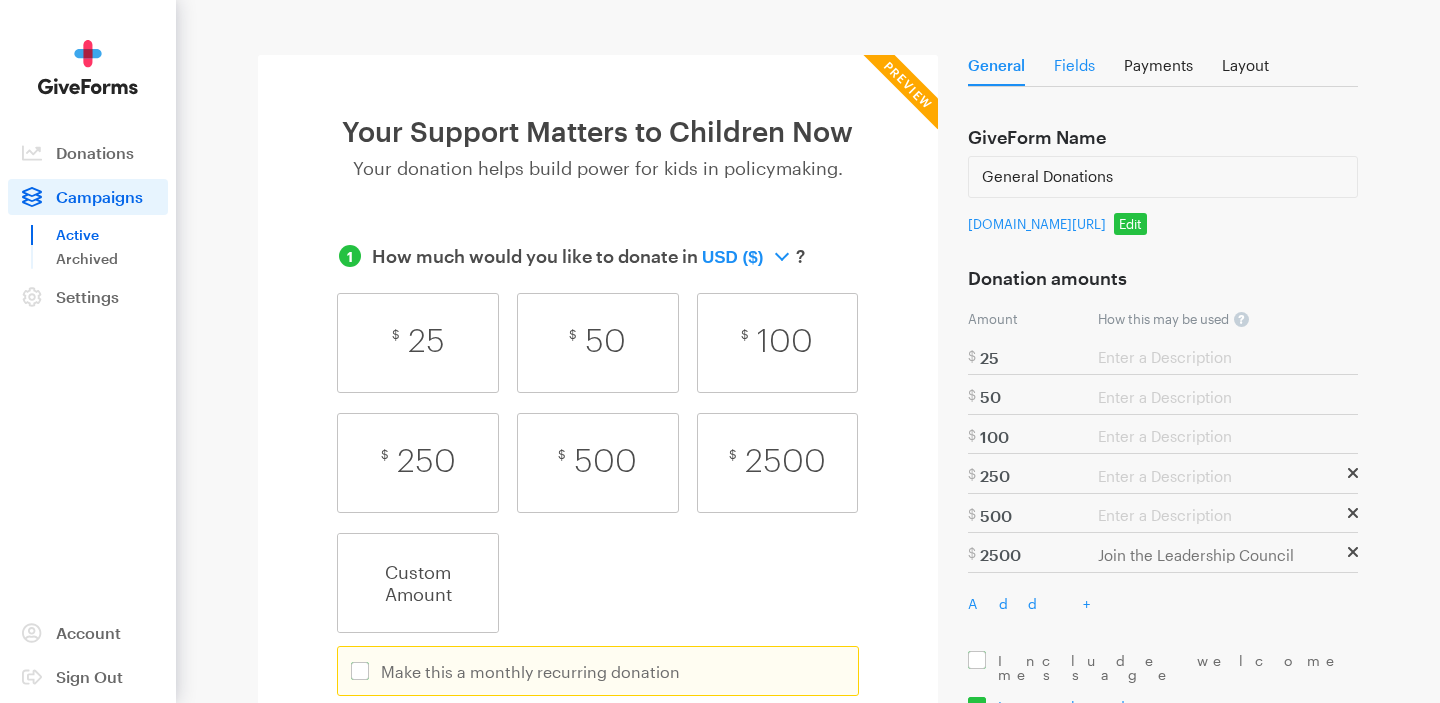 click on "Fields" at bounding box center (1074, 70) 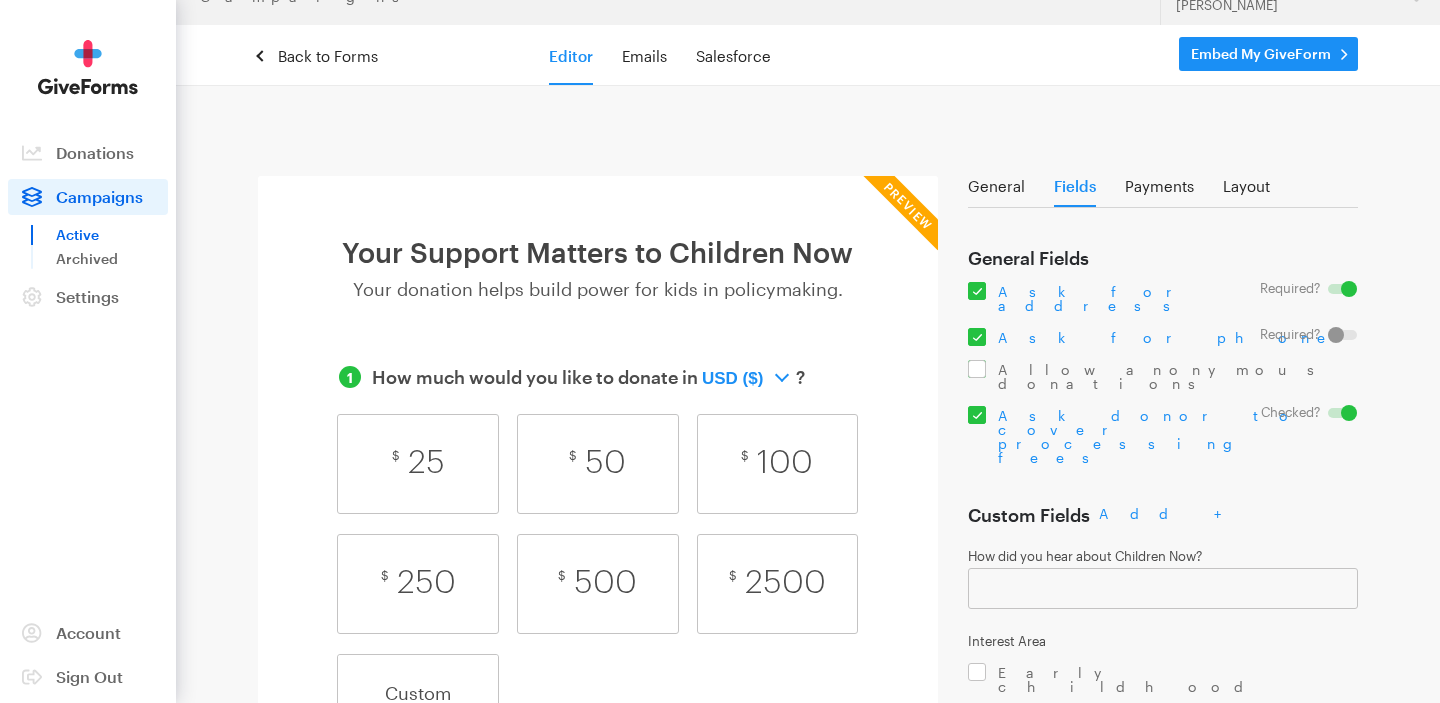 scroll, scrollTop: 0, scrollLeft: 0, axis: both 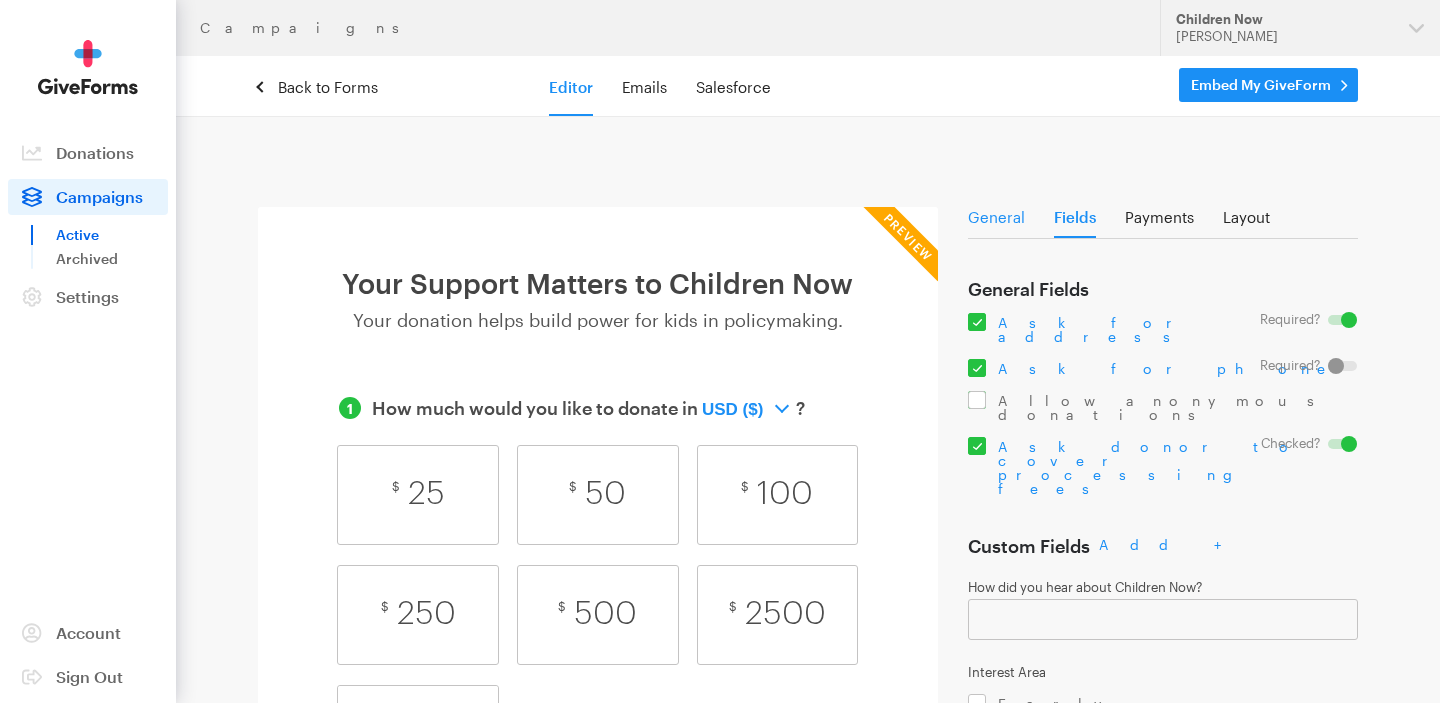 click on "General" at bounding box center [996, 222] 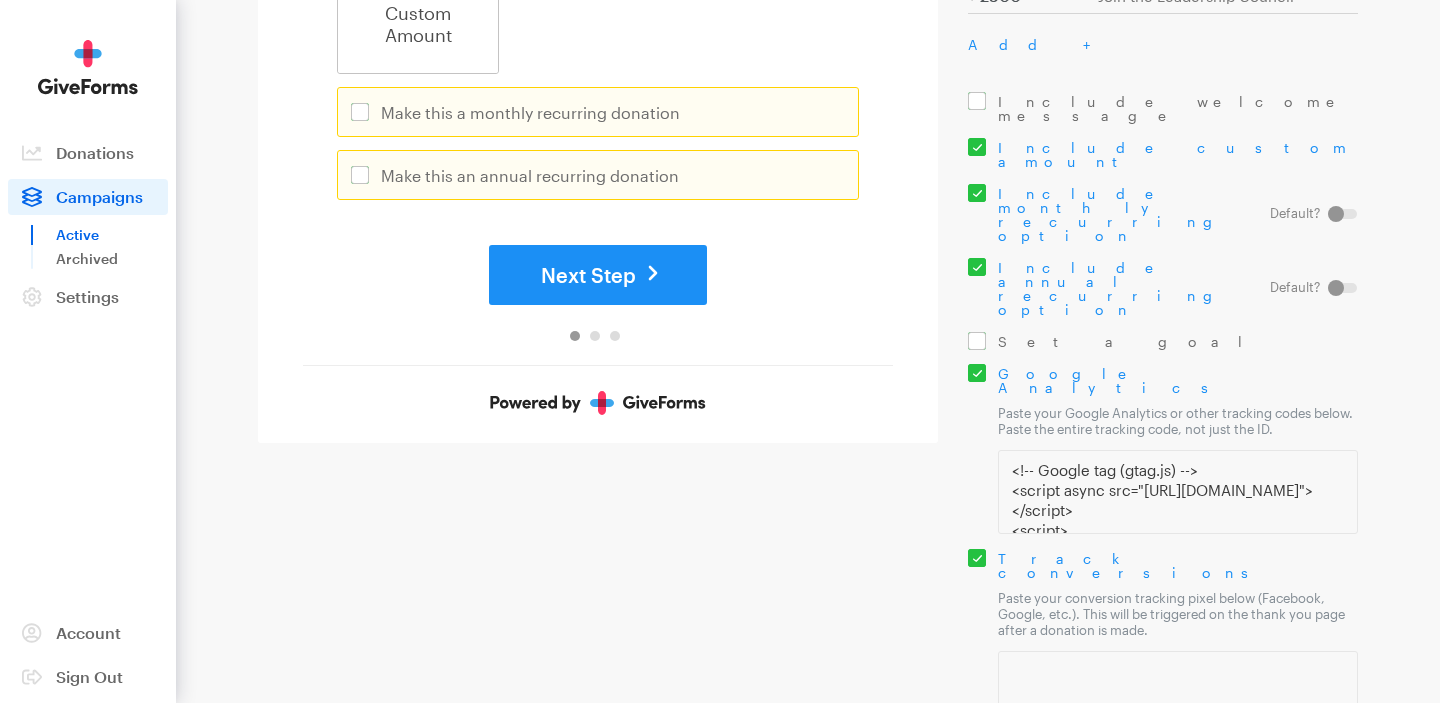 scroll, scrollTop: 771, scrollLeft: 0, axis: vertical 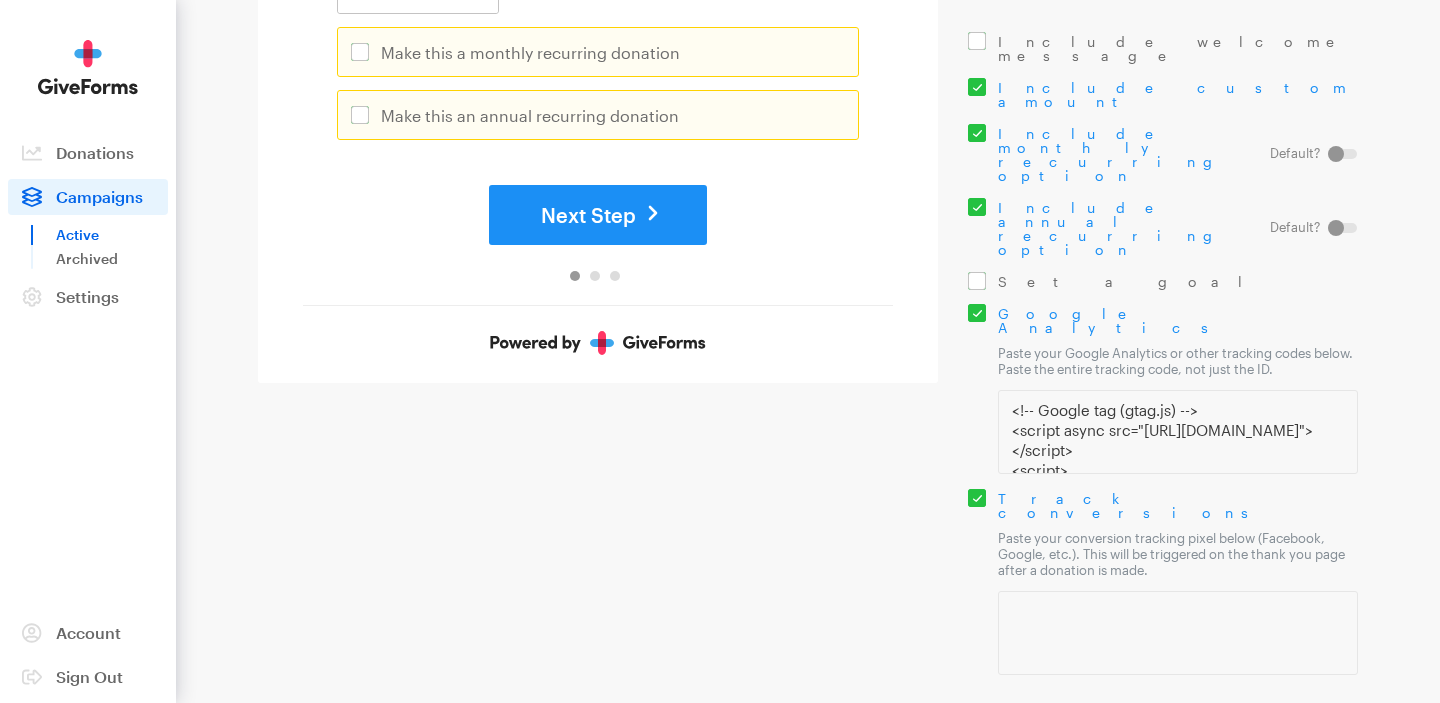 click on "Save Form" at bounding box center (1040, 745) 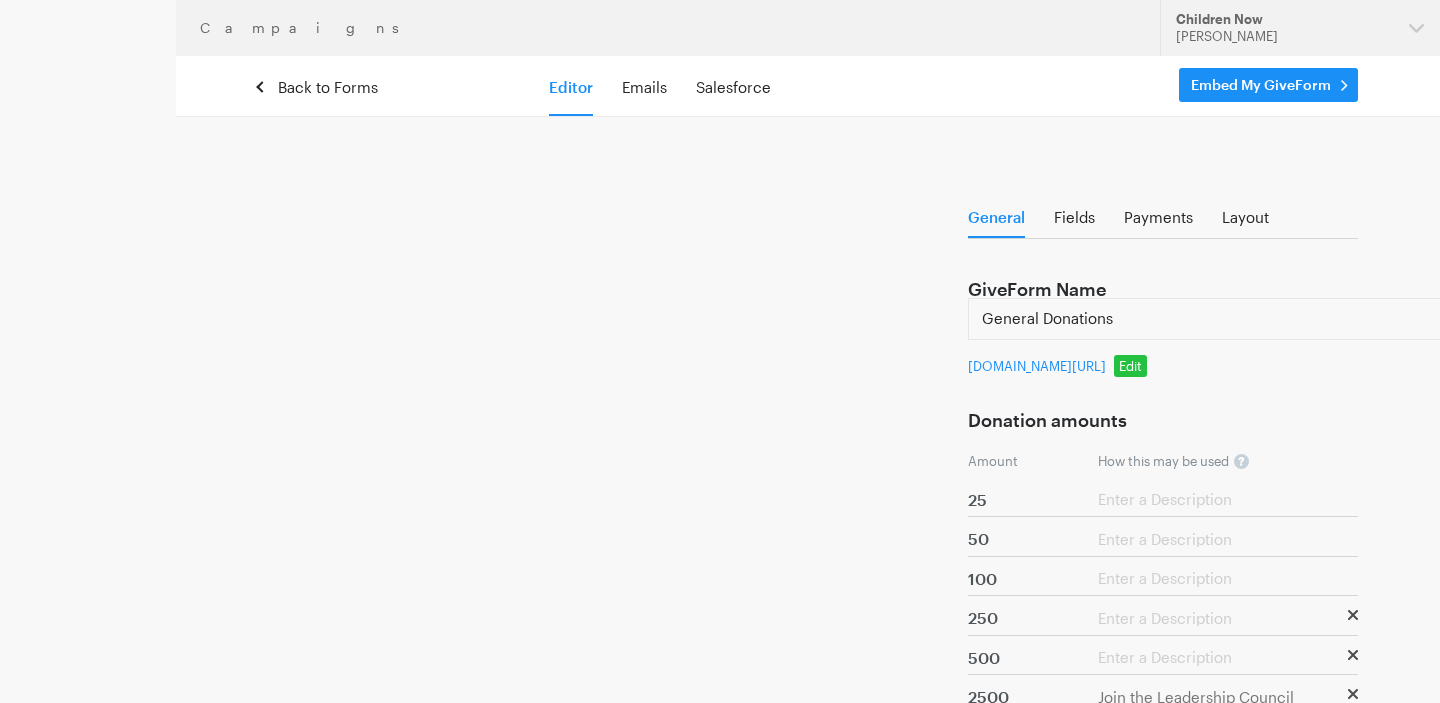 scroll, scrollTop: 0, scrollLeft: 0, axis: both 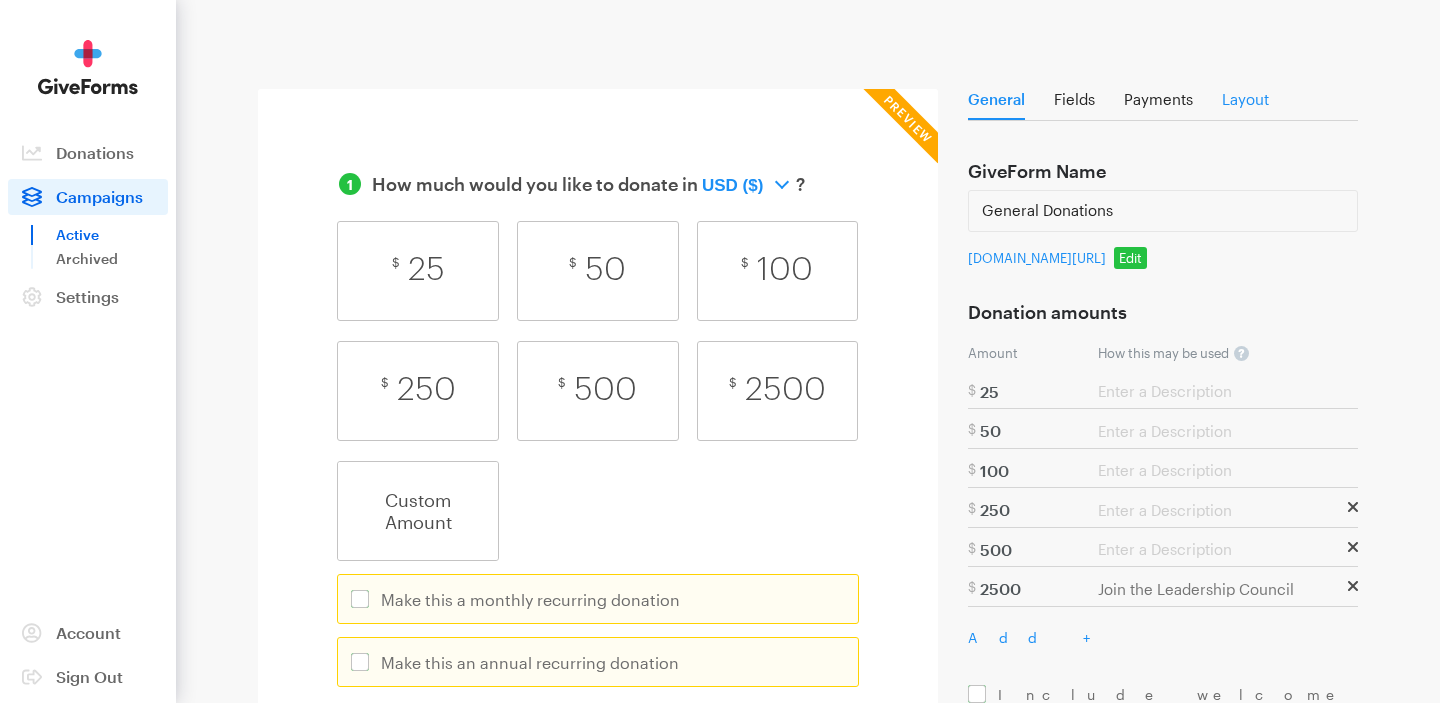 click on "Layout" at bounding box center [1245, 104] 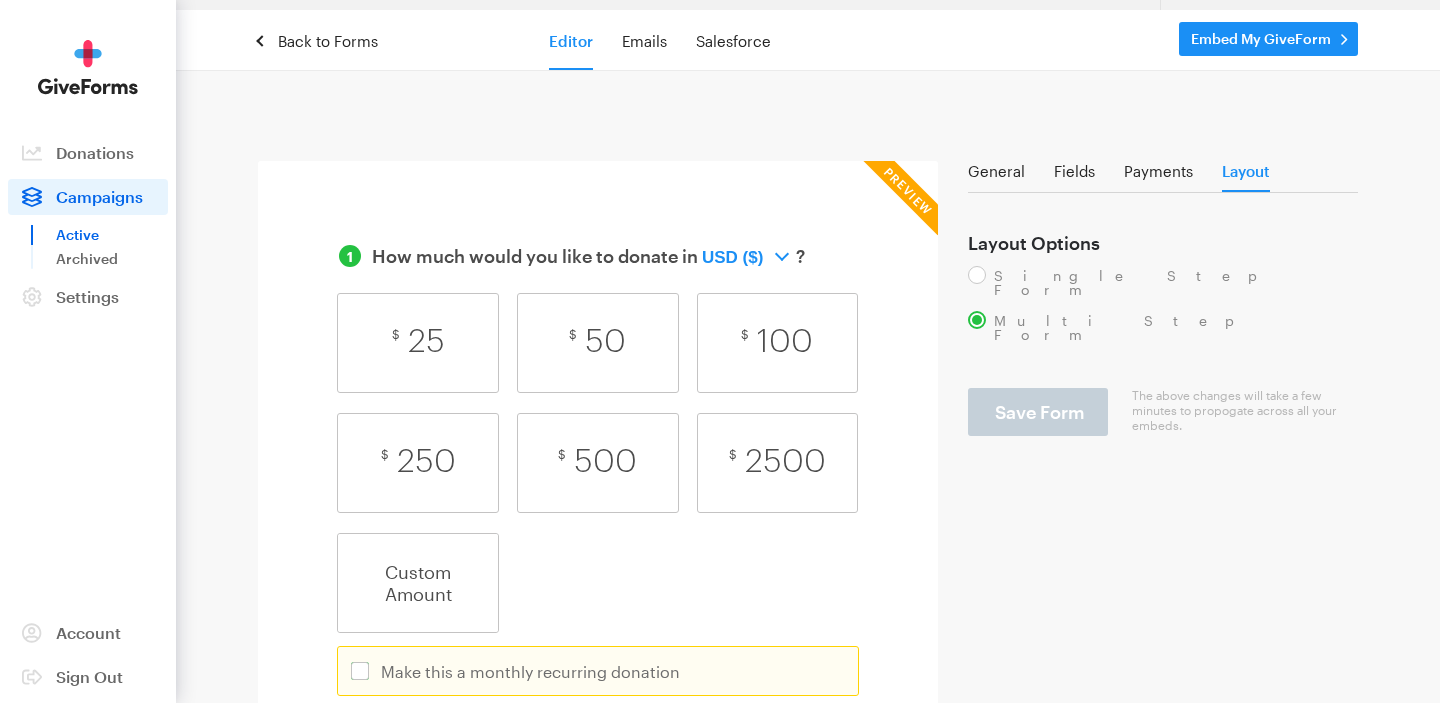 scroll, scrollTop: 63, scrollLeft: 0, axis: vertical 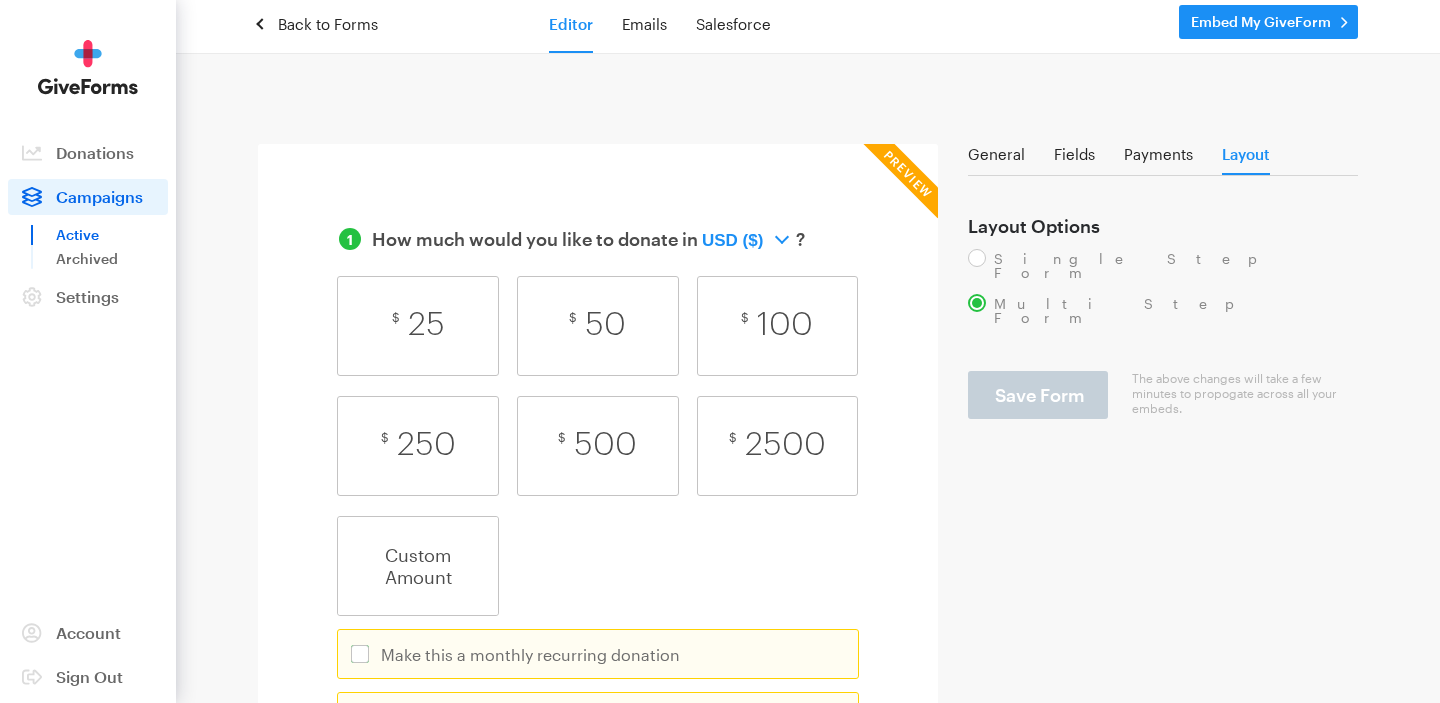 click on "General
Fields
Payments
Layout
GiveForm Name
General Donations
[DOMAIN_NAME][URL]
Edit
default-giveform
[DOMAIN_NAME][URL]
Donation amounts
Amount
How this may be used
?
Donors will see this as they hover over donation levels.
$
25
$
50
$
100" at bounding box center (808, 564) 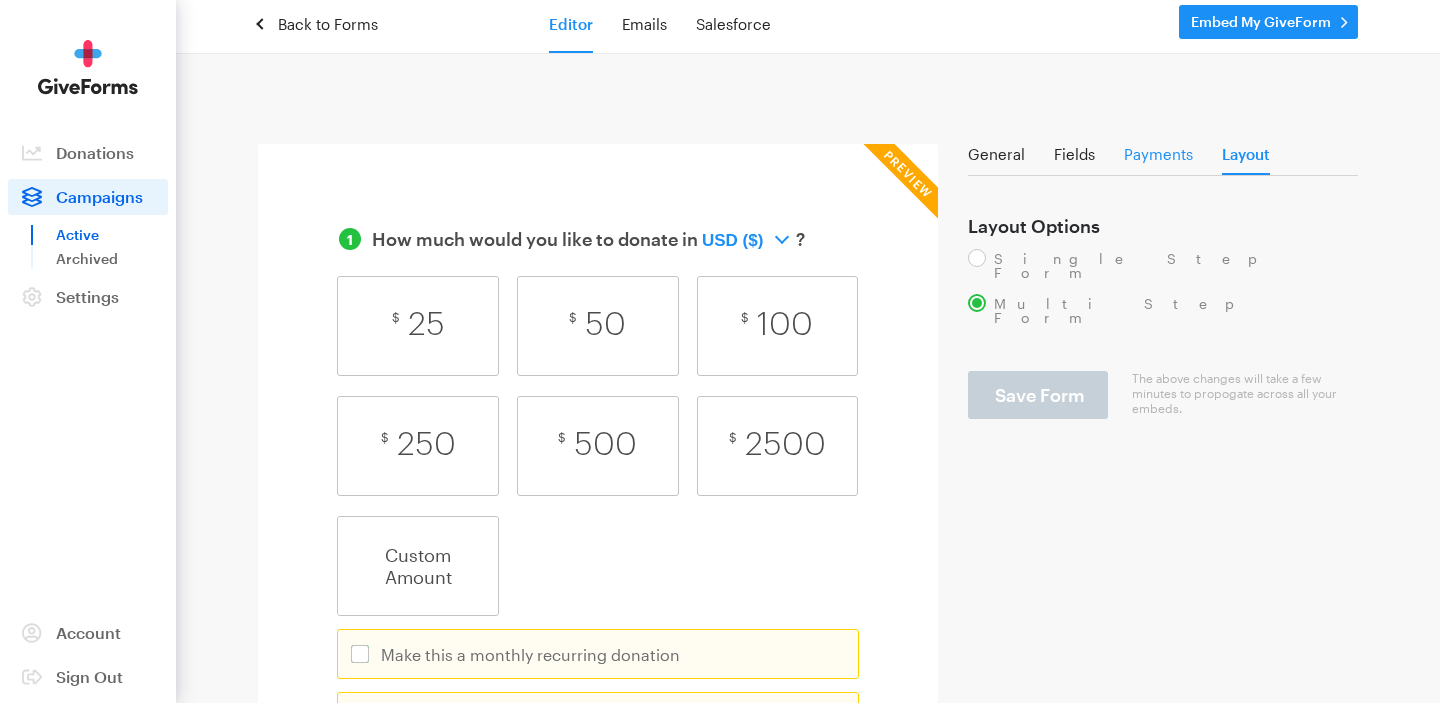 click on "Payments" at bounding box center [1158, 159] 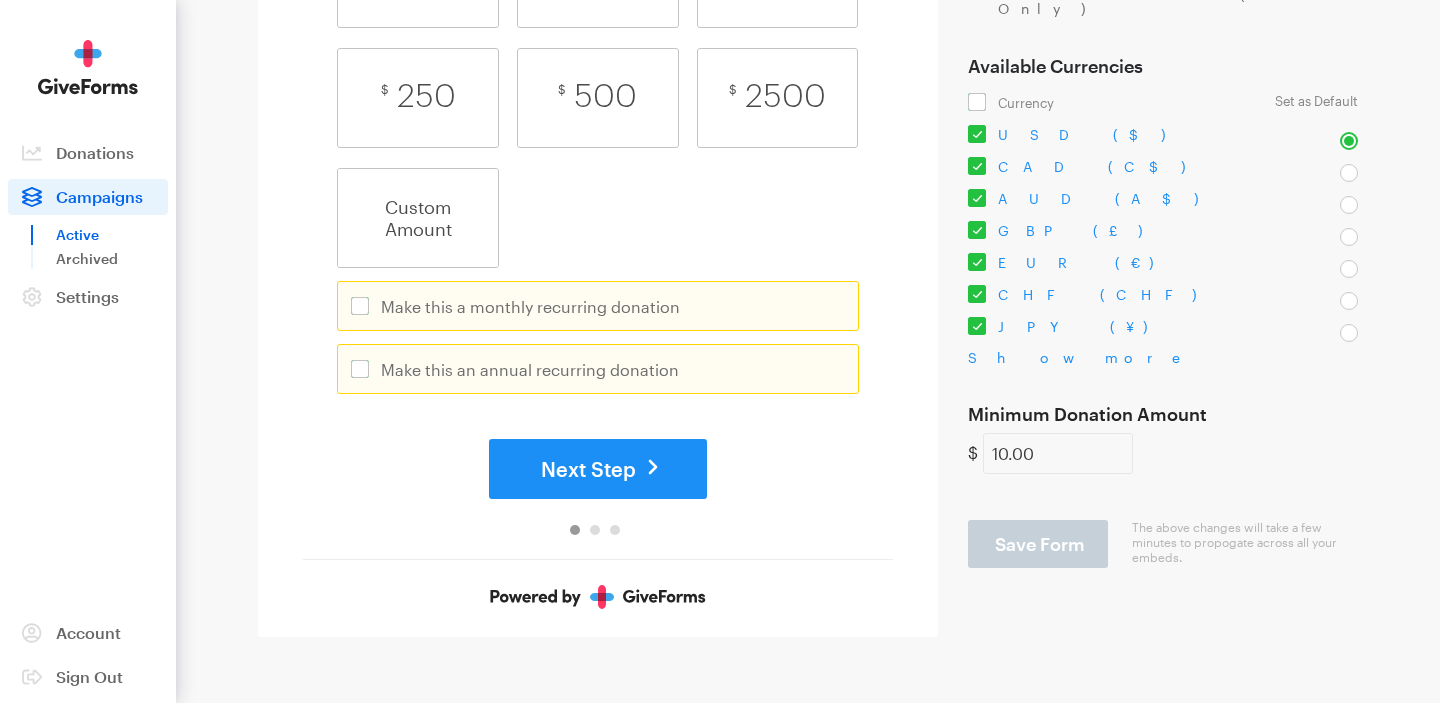 scroll, scrollTop: 412, scrollLeft: 0, axis: vertical 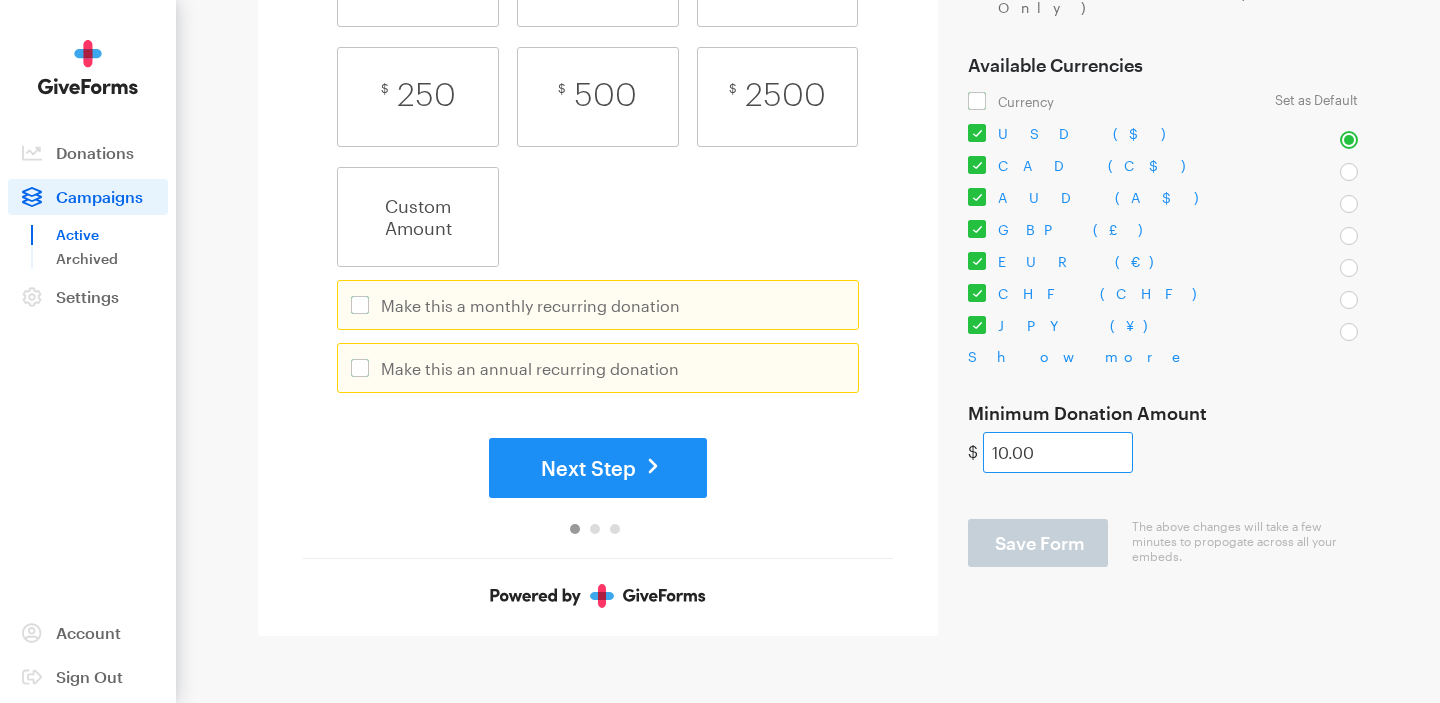 click on "10.00" at bounding box center (1058, 452) 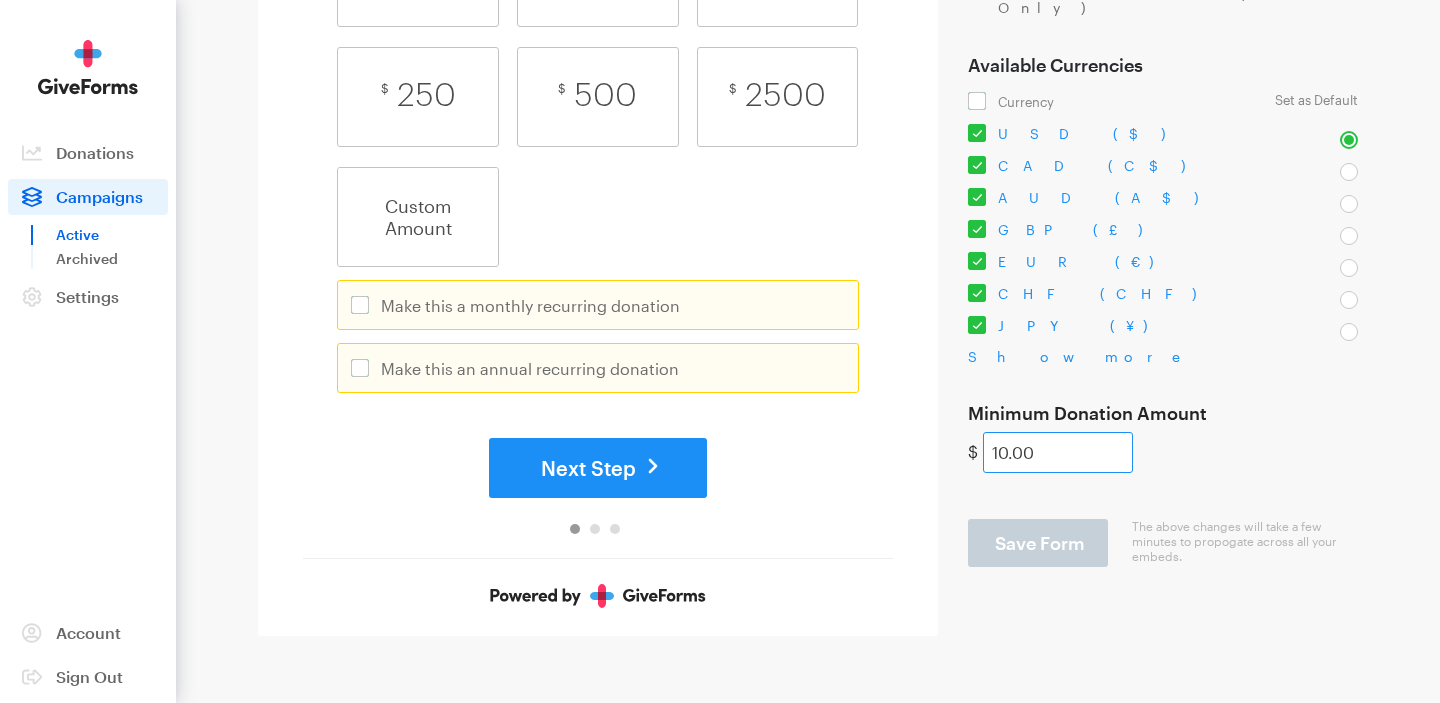 drag, startPoint x: 1004, startPoint y: 425, endPoint x: 974, endPoint y: 425, distance: 30 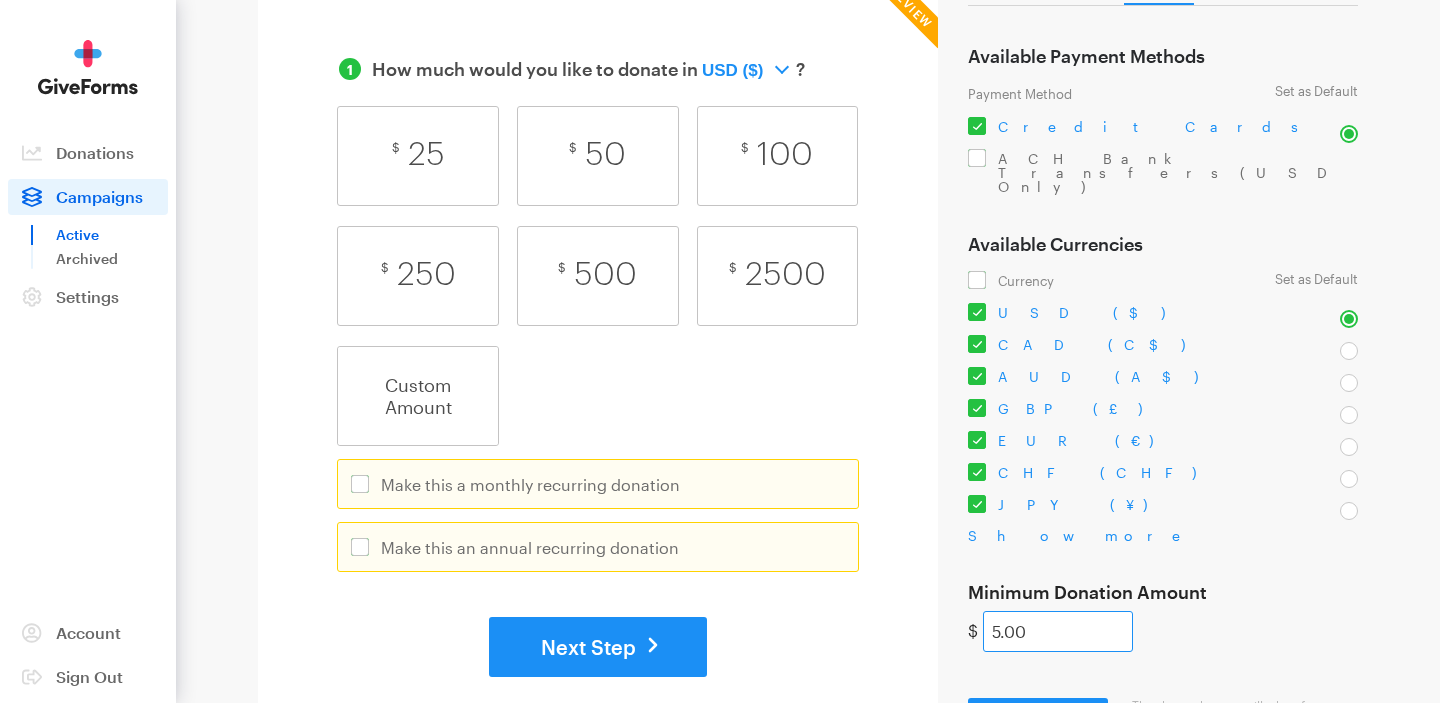 scroll, scrollTop: 0, scrollLeft: 0, axis: both 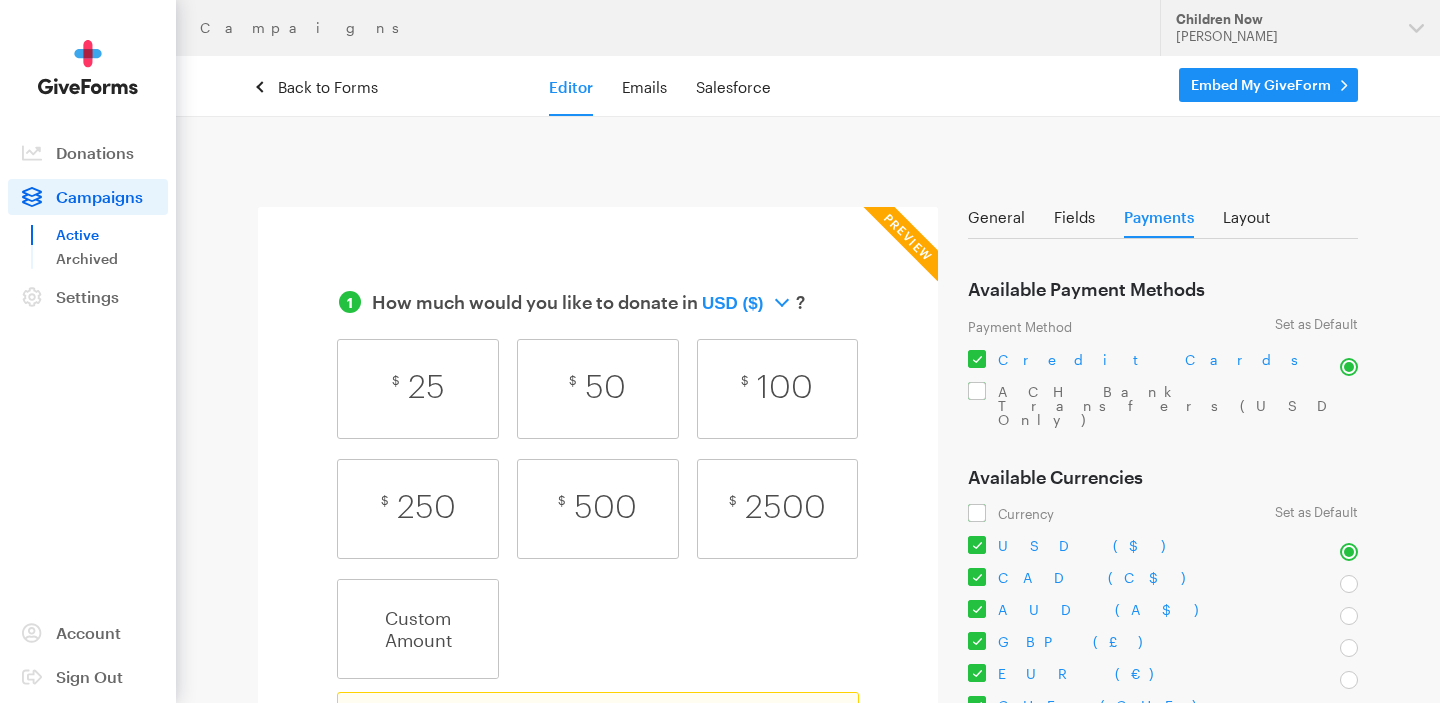 type on "5.00" 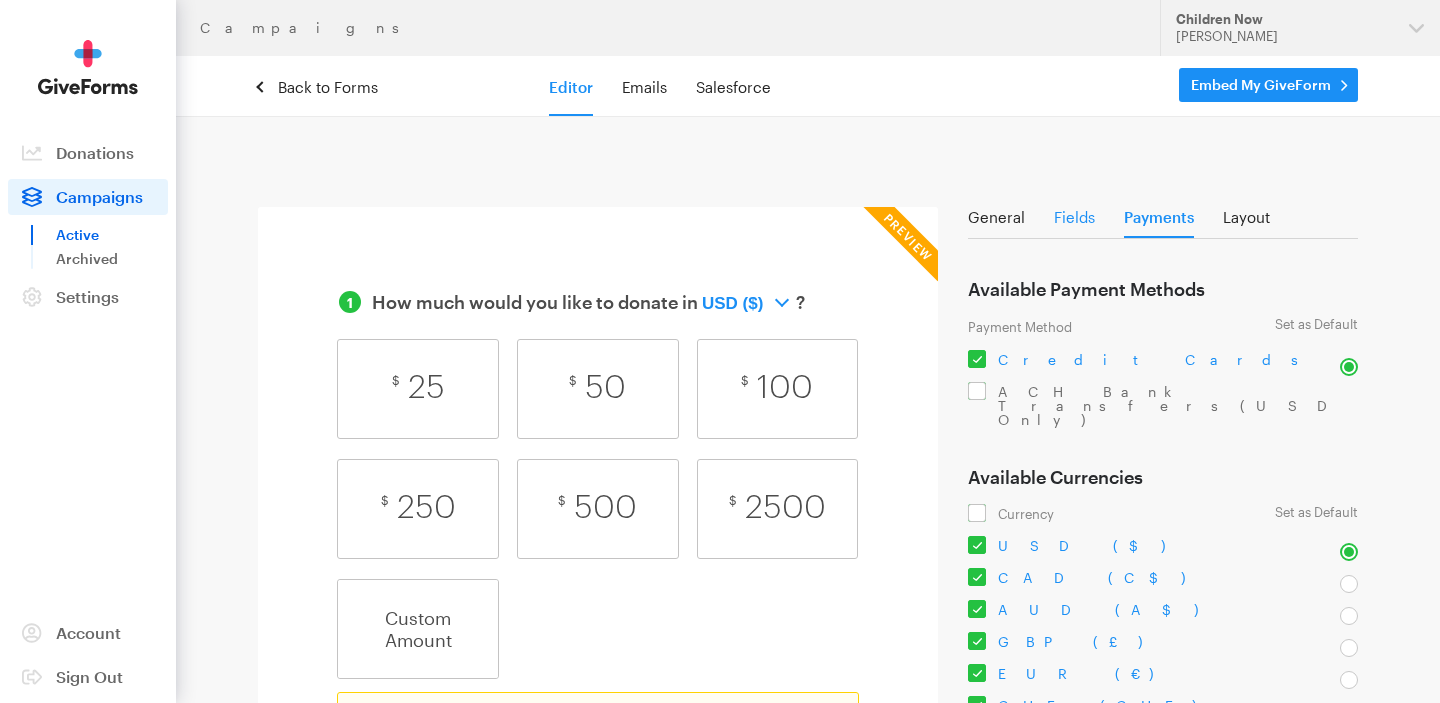 click on "Fields" at bounding box center (1074, 222) 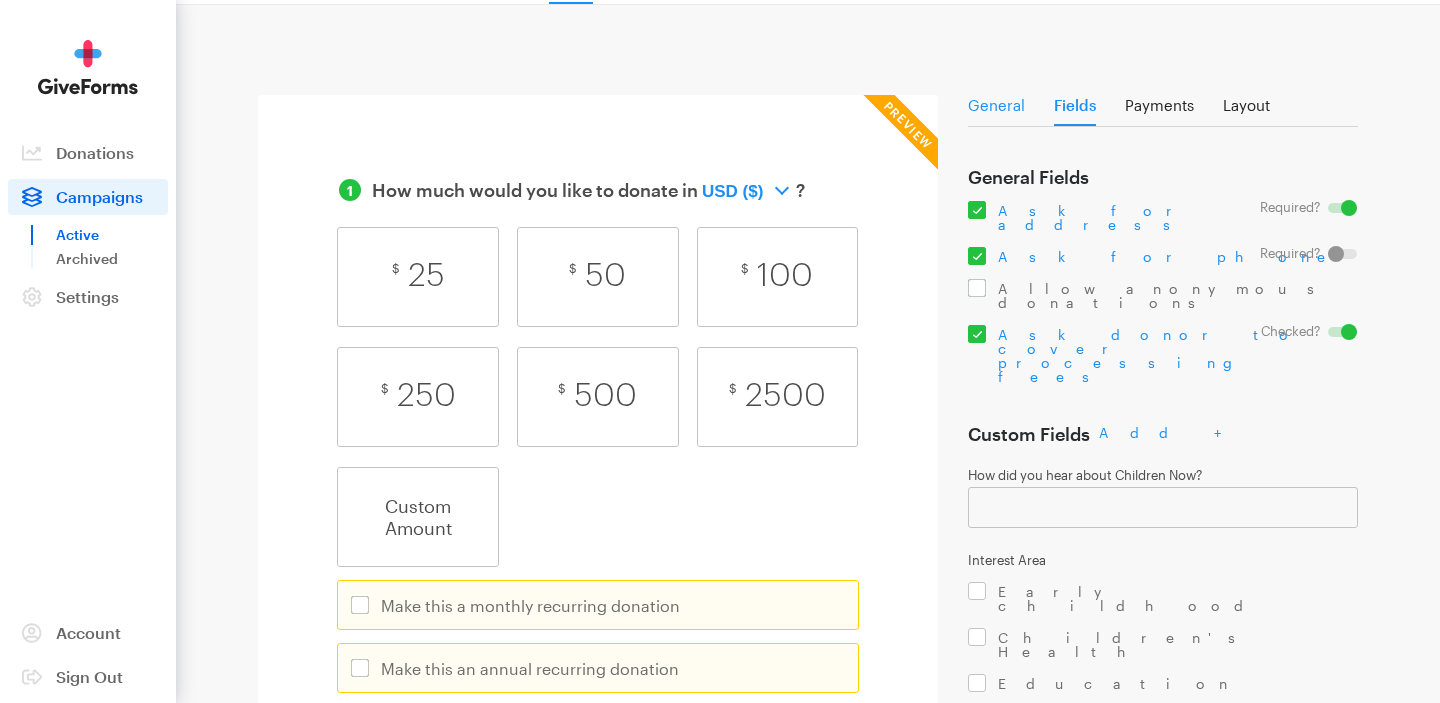 click on "General" at bounding box center [996, 110] 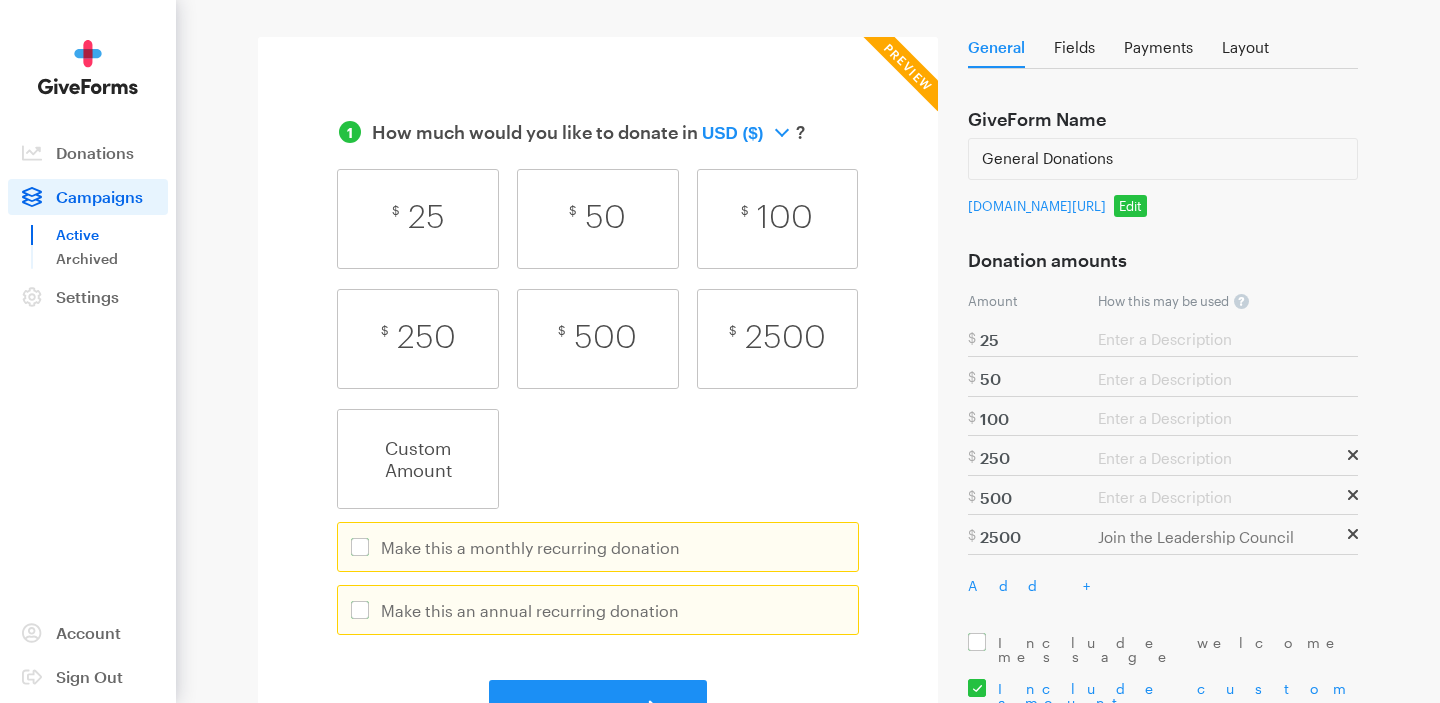 scroll, scrollTop: 174, scrollLeft: 0, axis: vertical 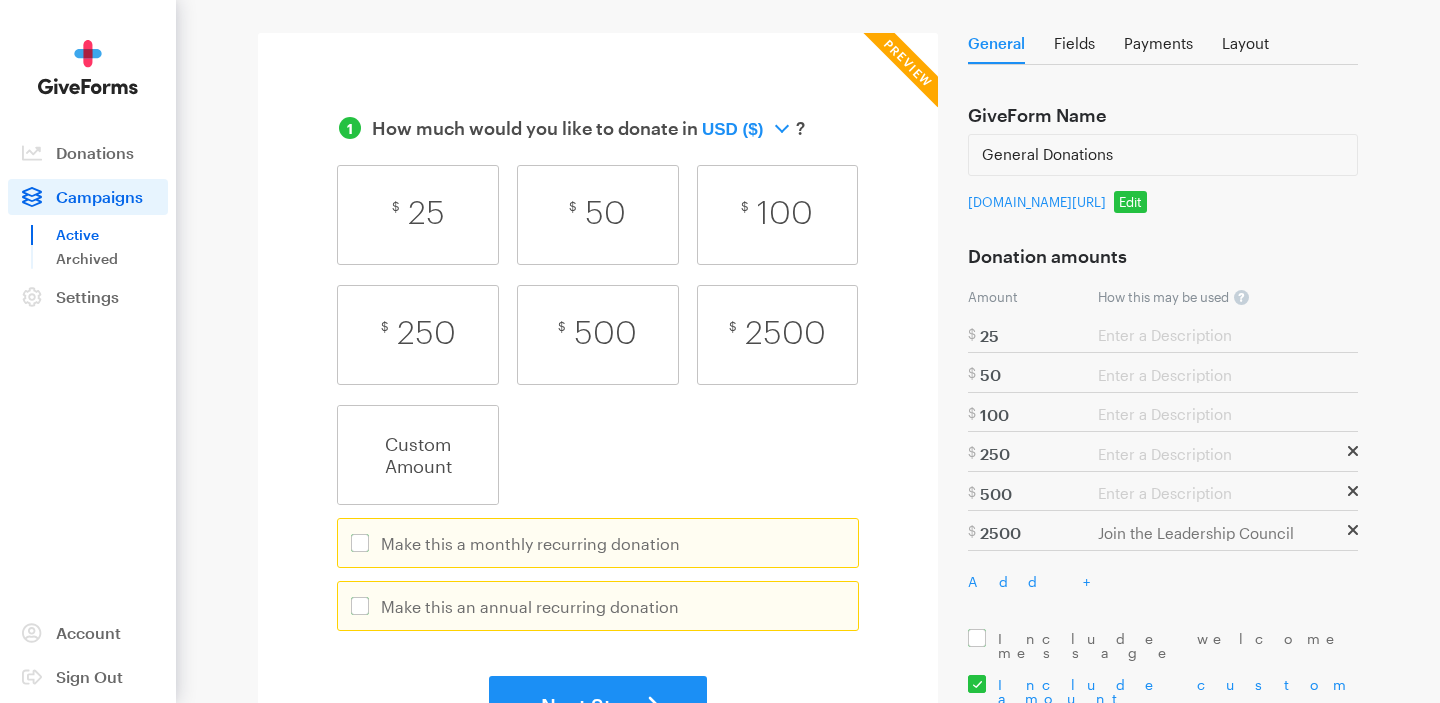 click 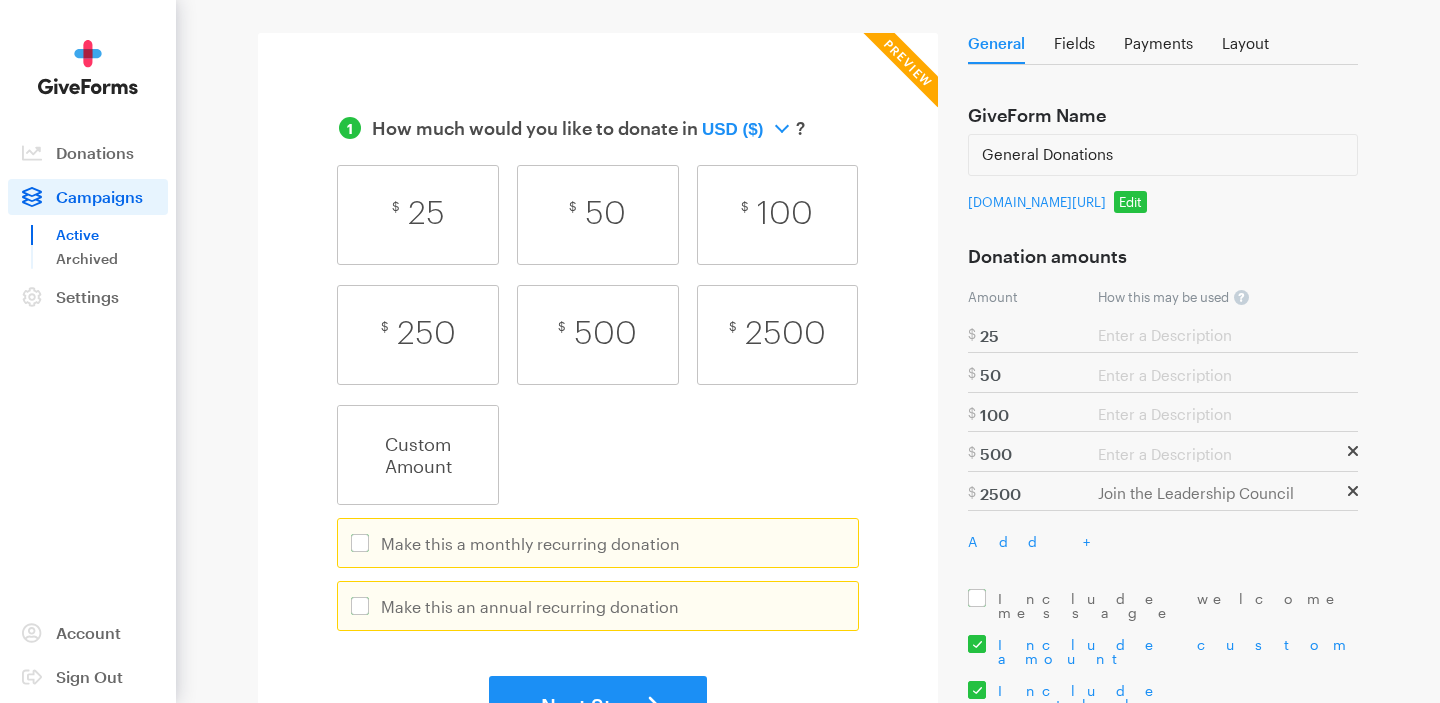 click on "$
100" at bounding box center [1163, 413] 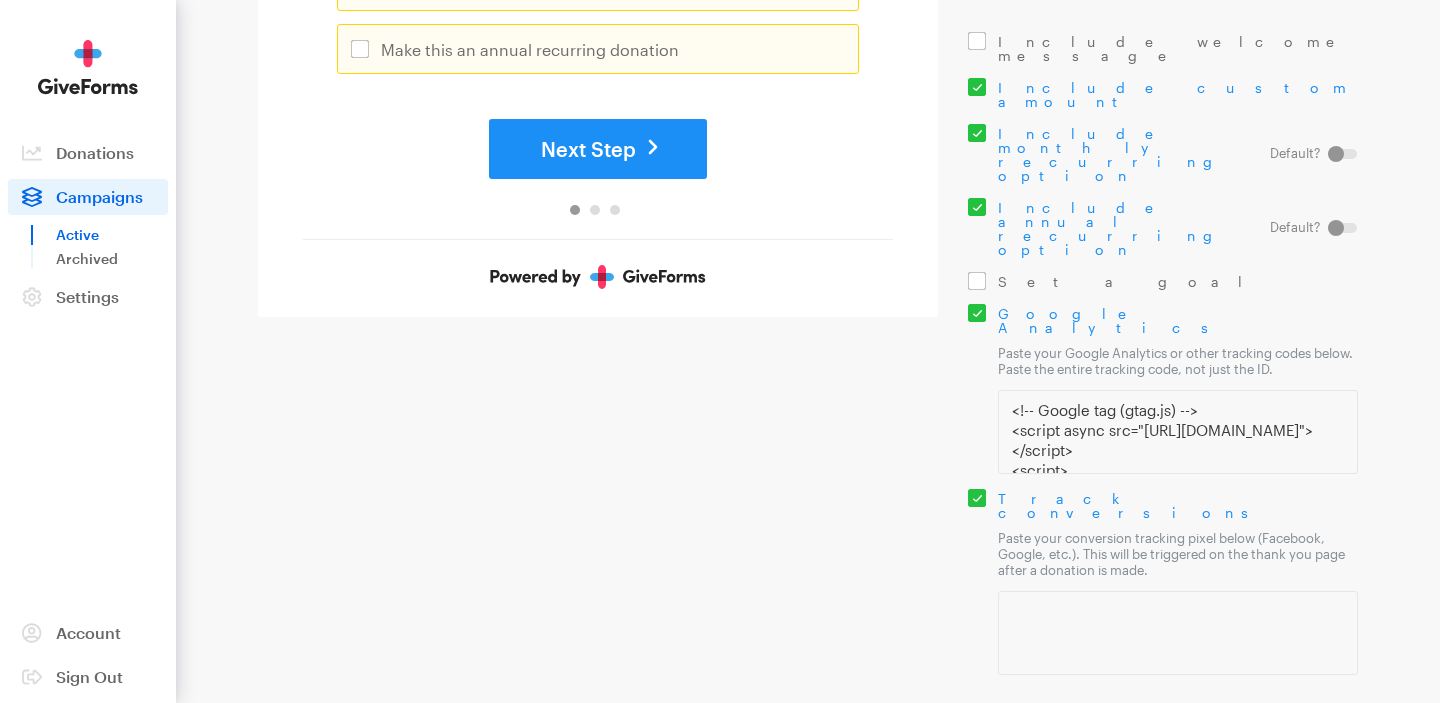 scroll, scrollTop: 732, scrollLeft: 0, axis: vertical 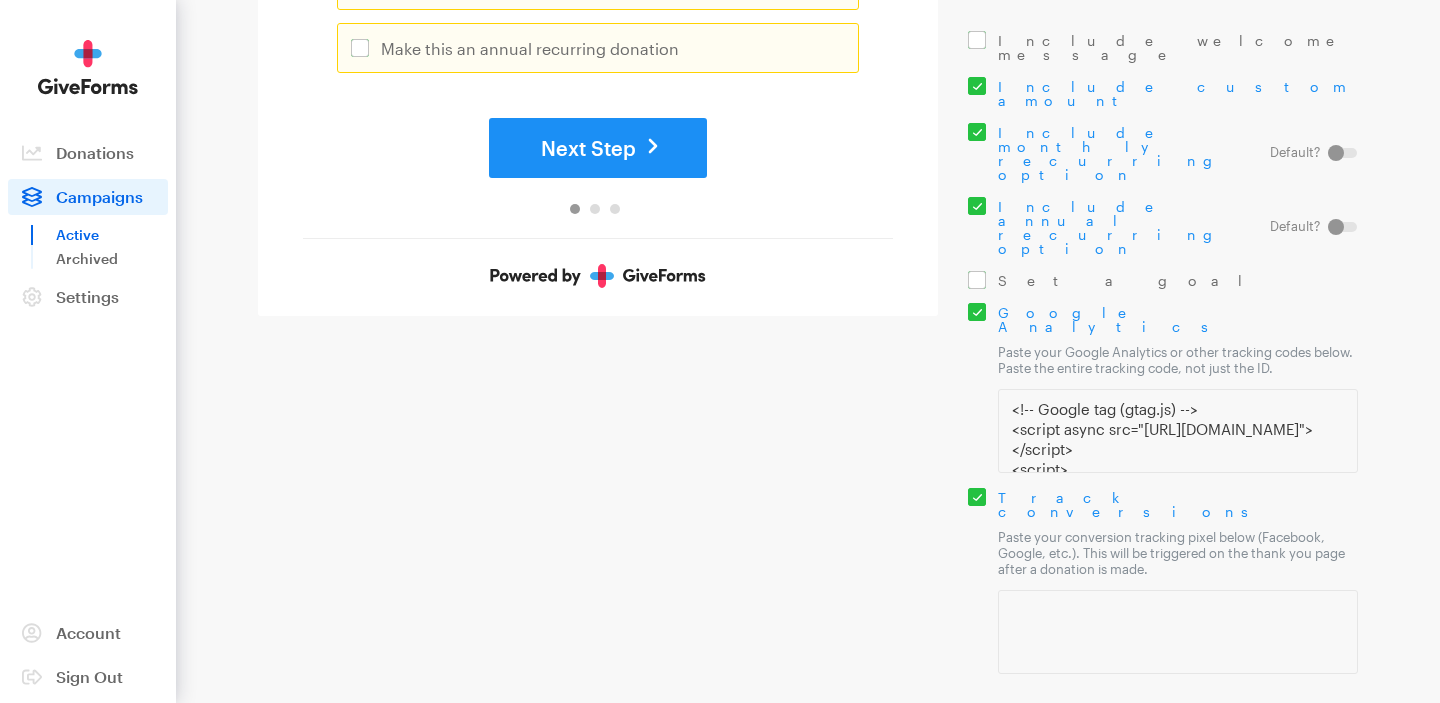 click on "Save Form" at bounding box center (1040, 744) 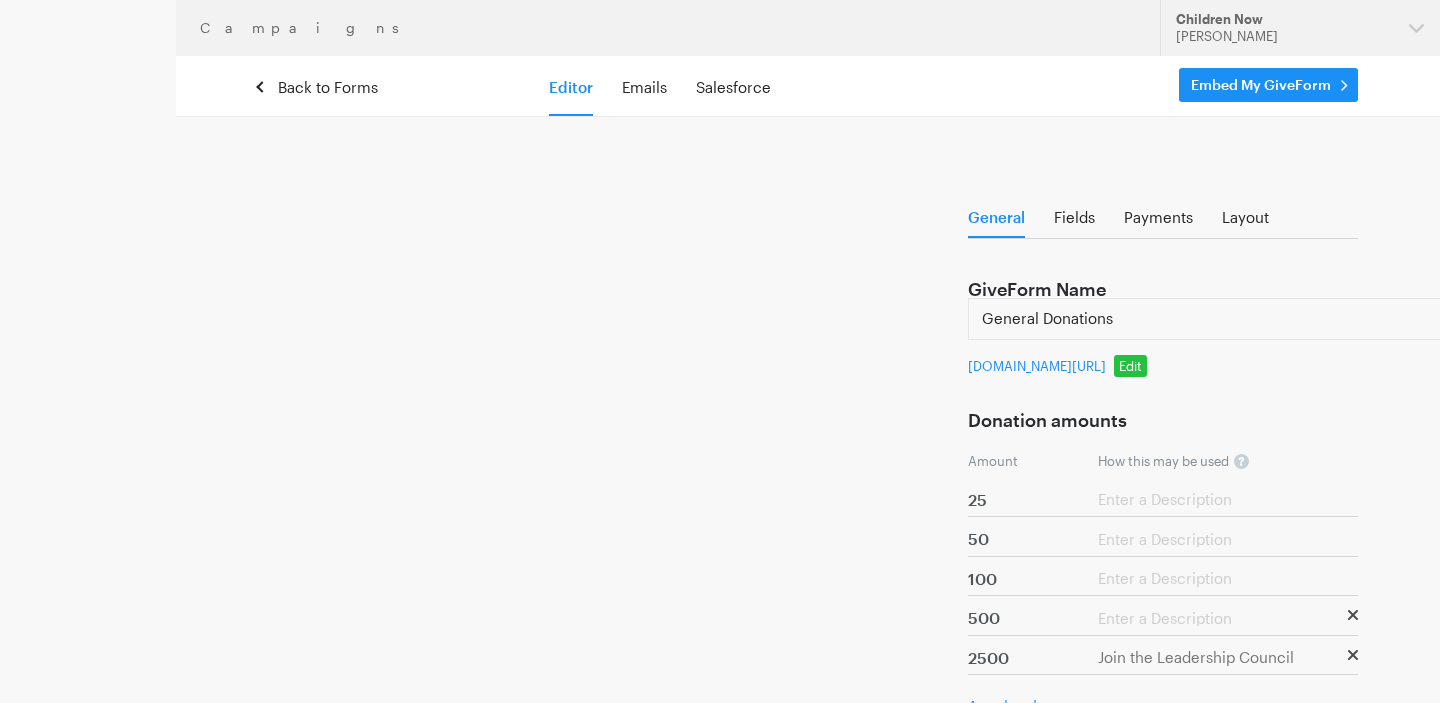 scroll, scrollTop: 0, scrollLeft: 0, axis: both 